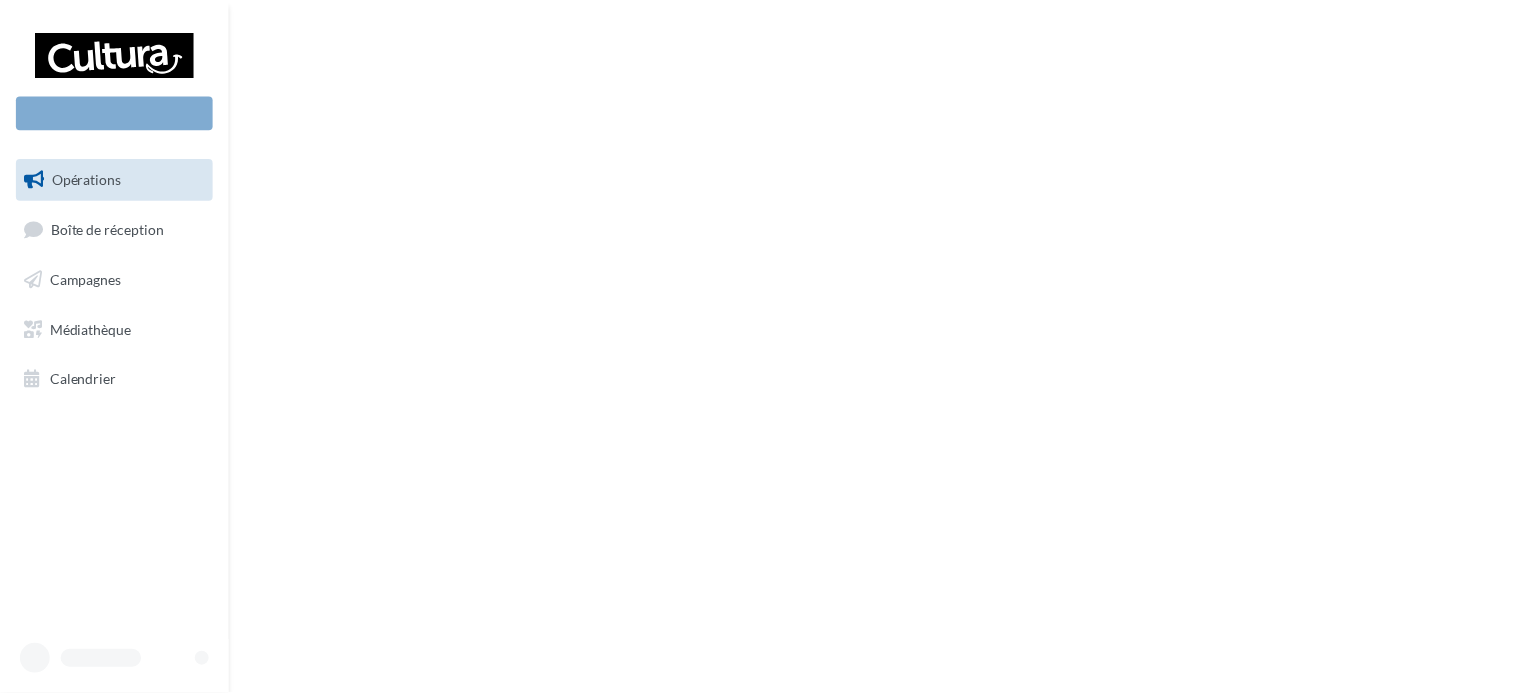 scroll, scrollTop: 0, scrollLeft: 0, axis: both 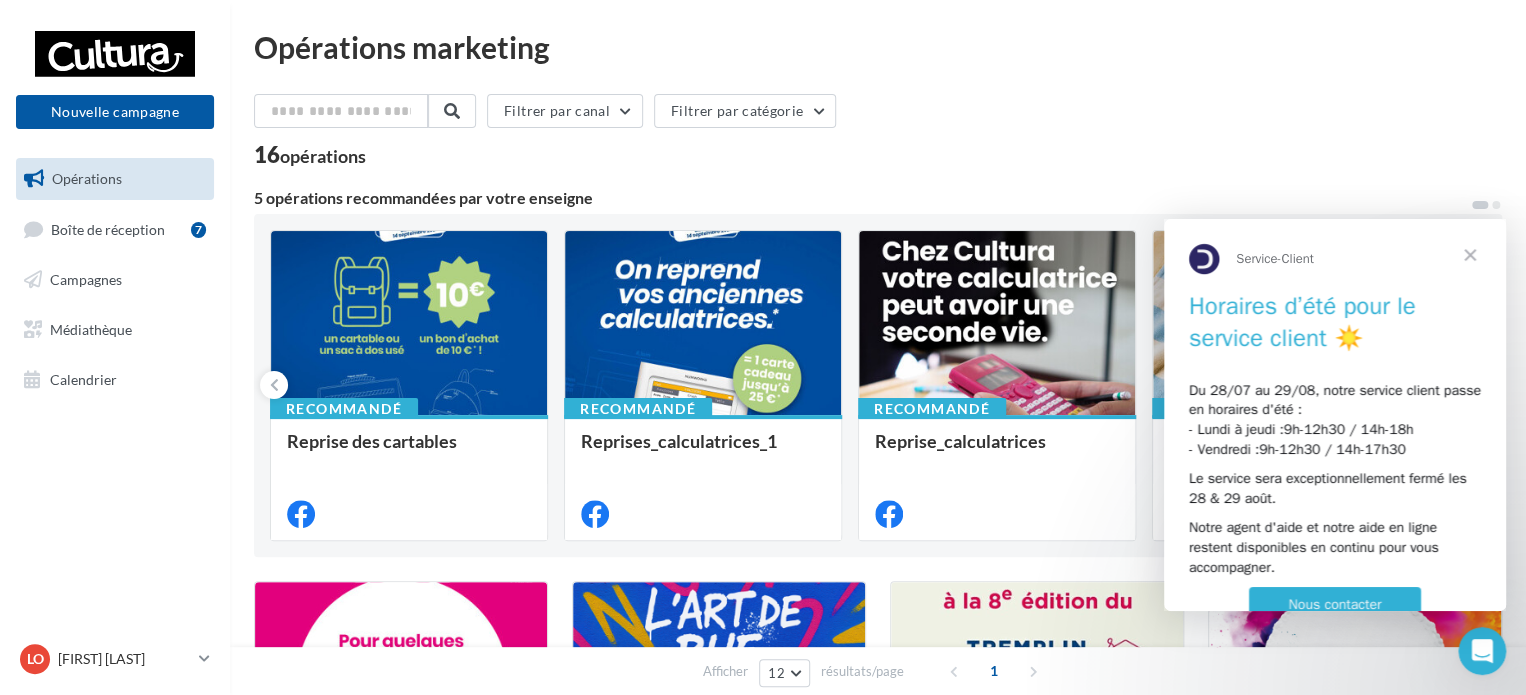 click at bounding box center (1470, 255) 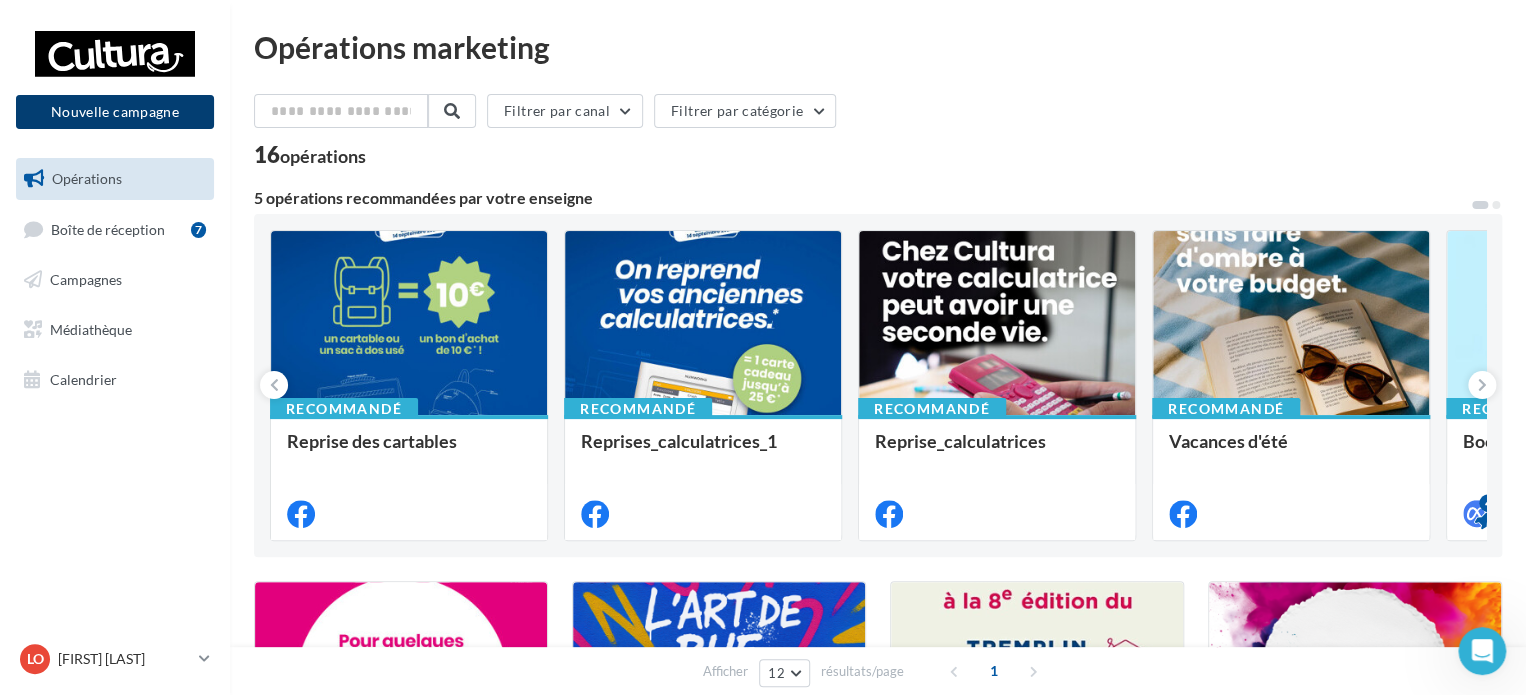 click on "Nouvelle campagne" at bounding box center (115, 112) 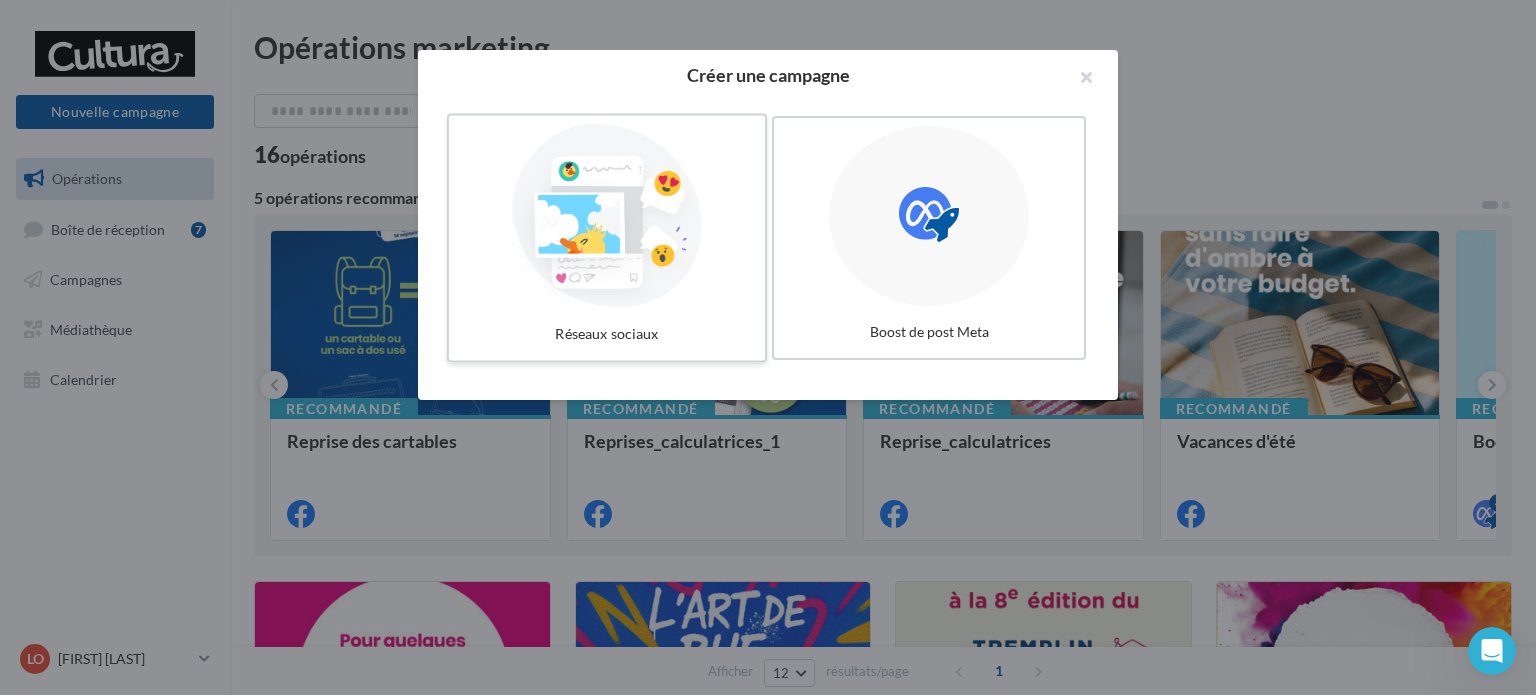 click at bounding box center [607, 216] 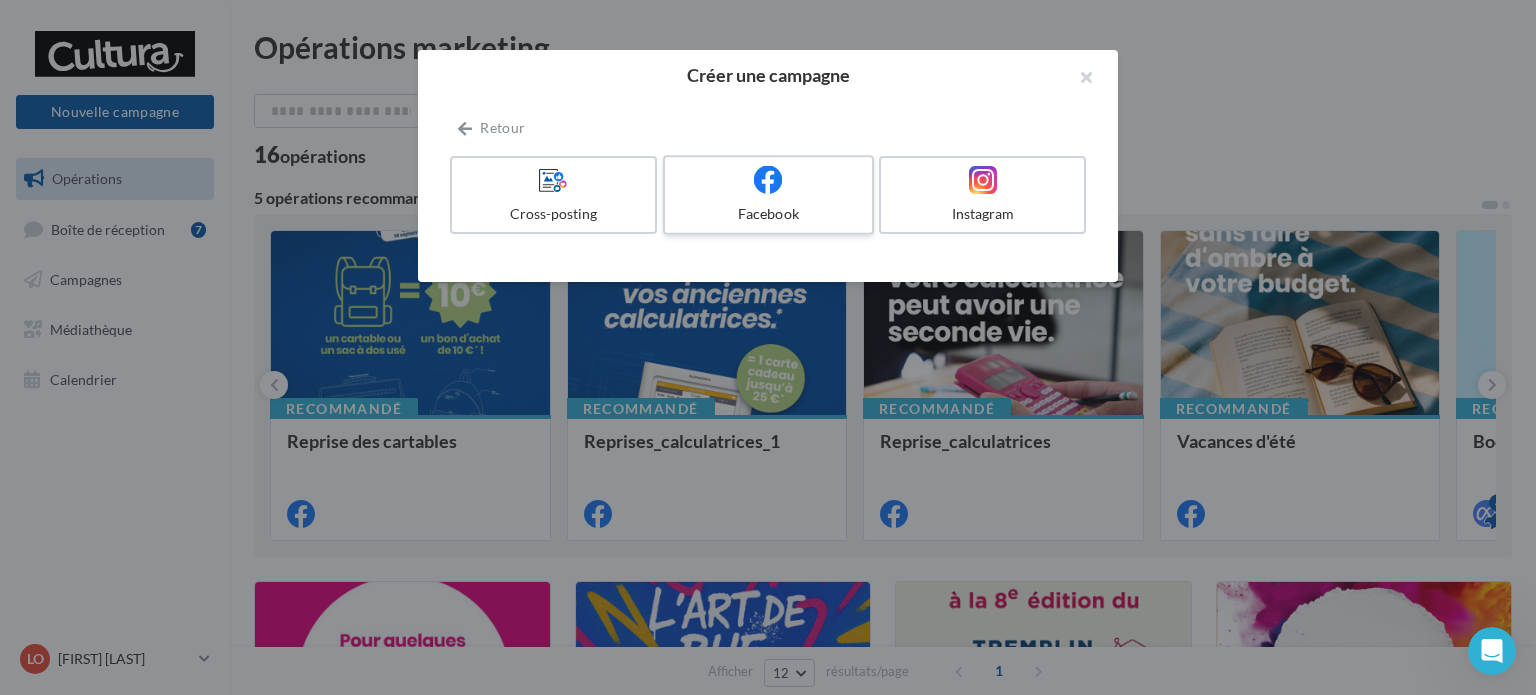 click on "Facebook" at bounding box center (768, 195) 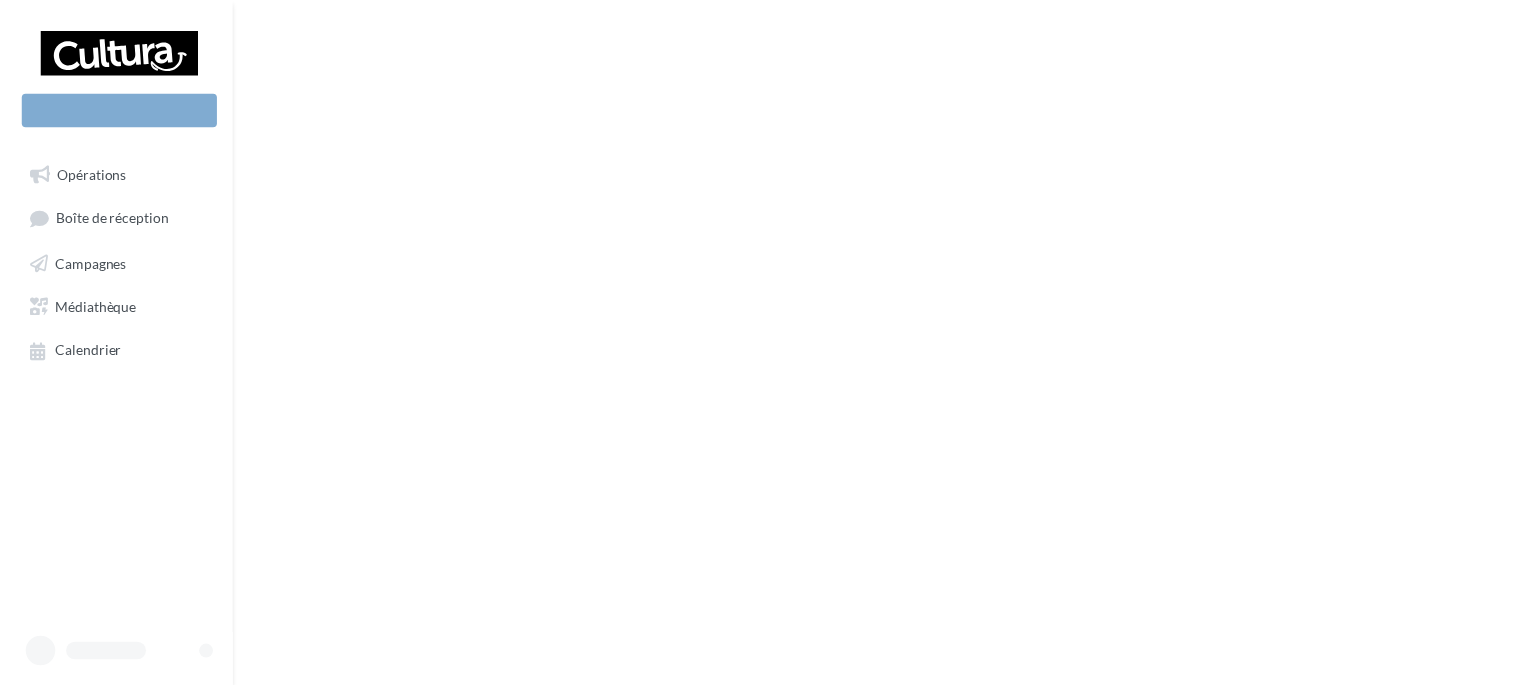 scroll, scrollTop: 0, scrollLeft: 0, axis: both 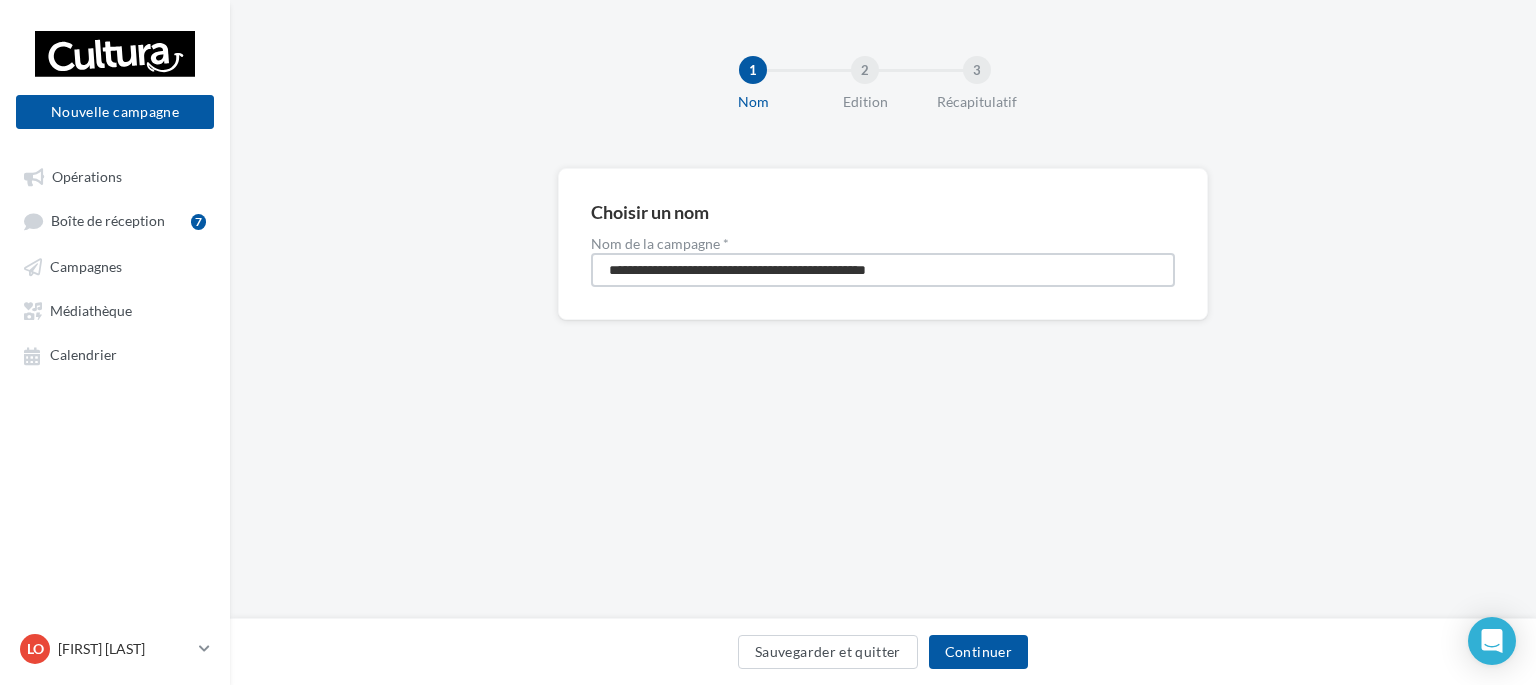 click on "**********" at bounding box center (883, 270) 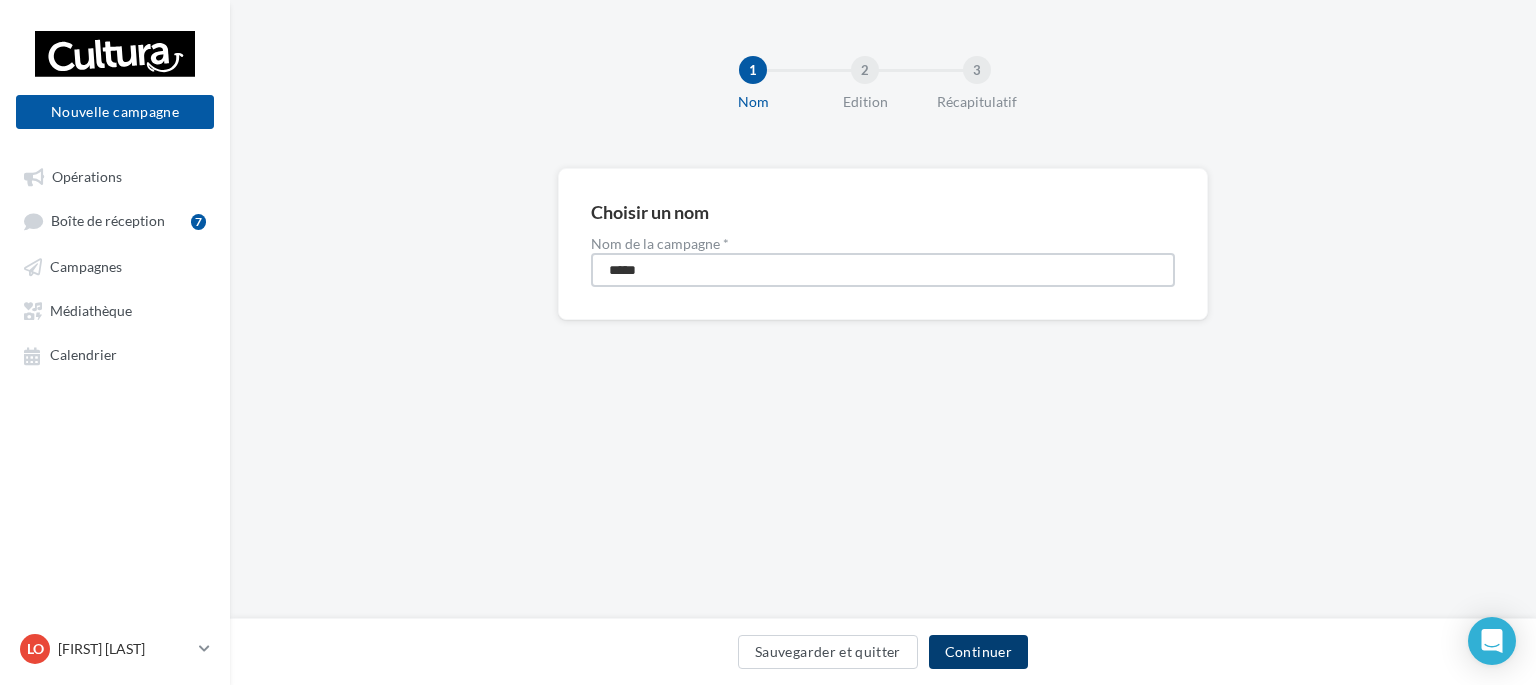 type on "*****" 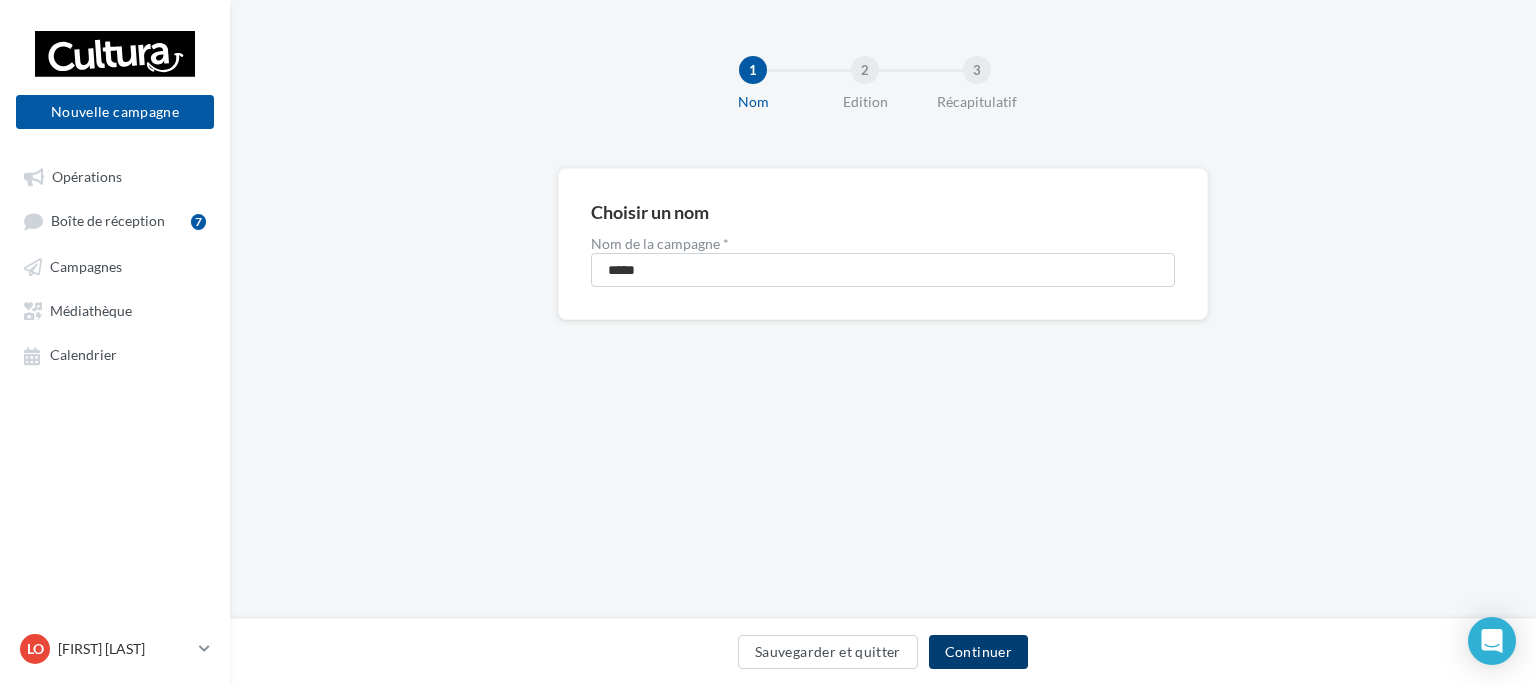 click on "Continuer" at bounding box center [978, 652] 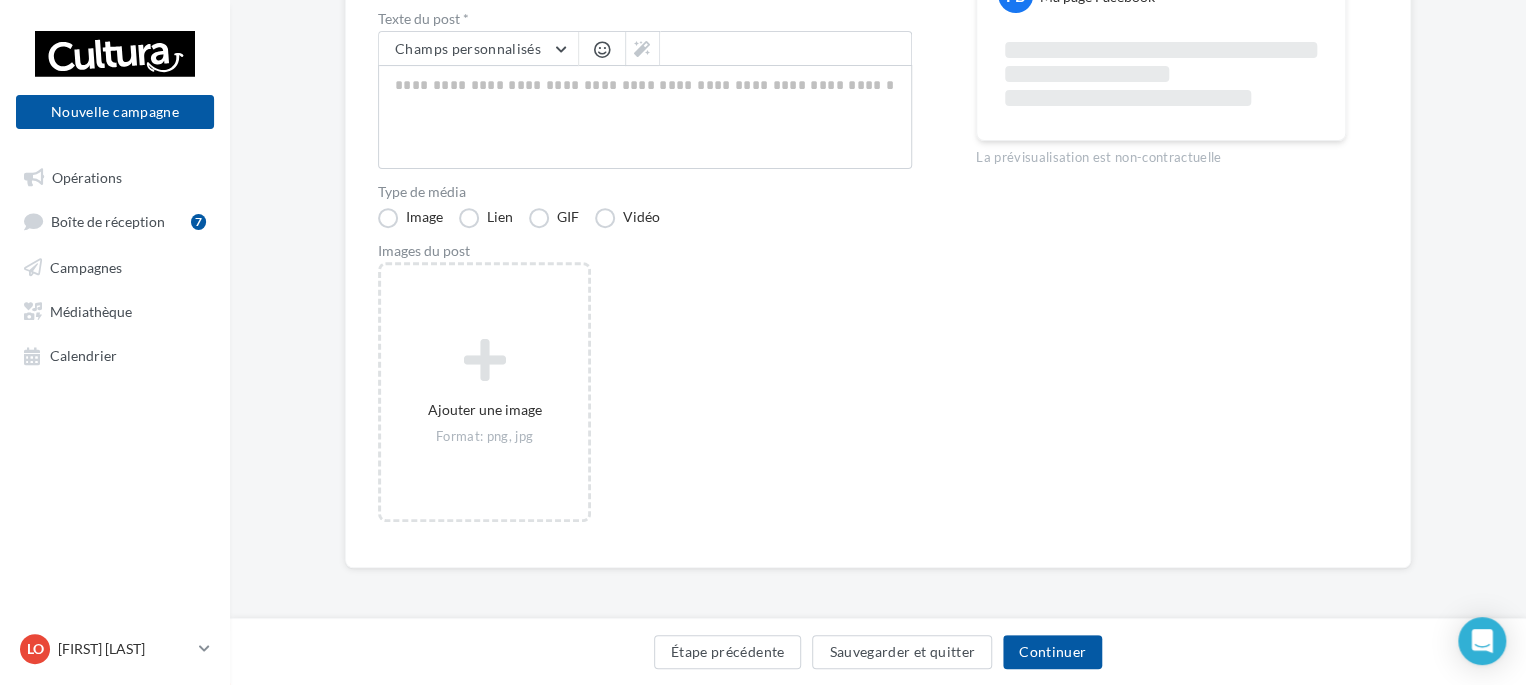 scroll, scrollTop: 297, scrollLeft: 0, axis: vertical 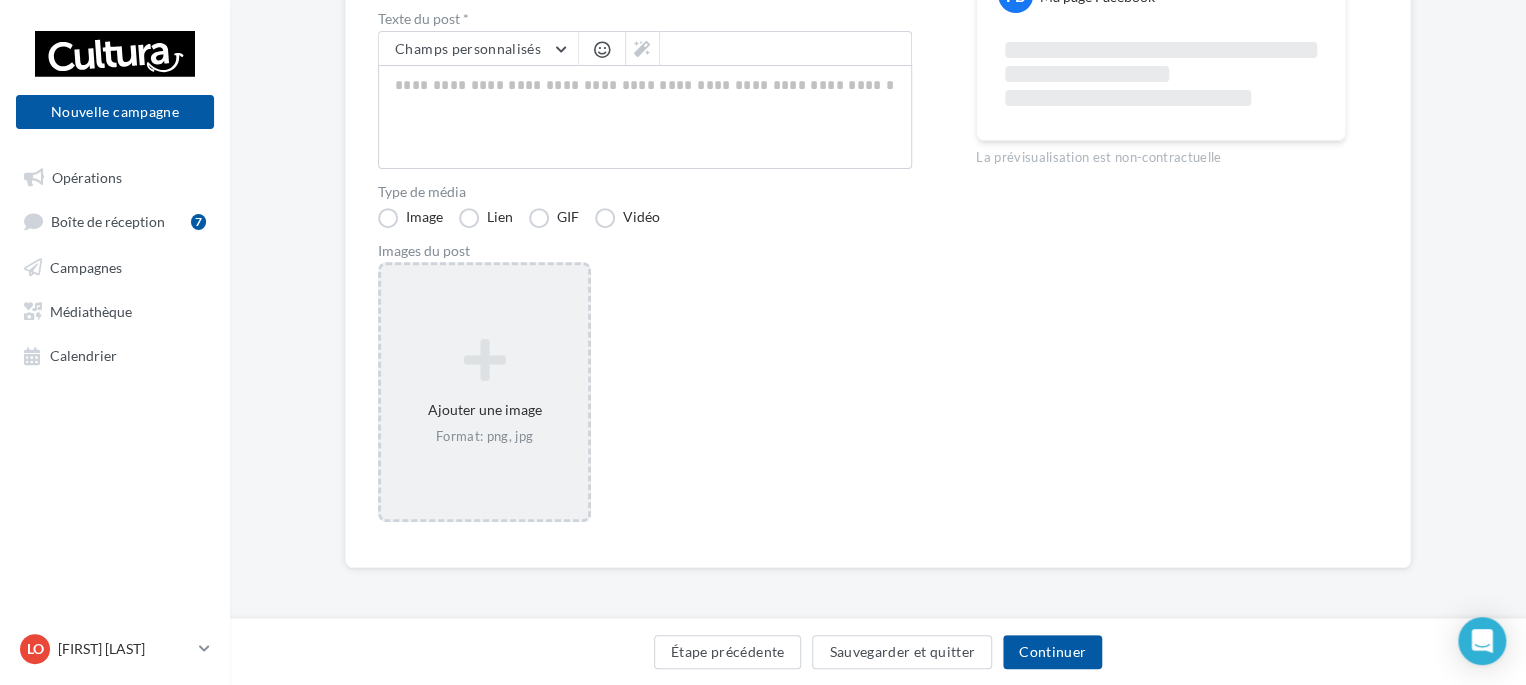 click at bounding box center (484, 360) 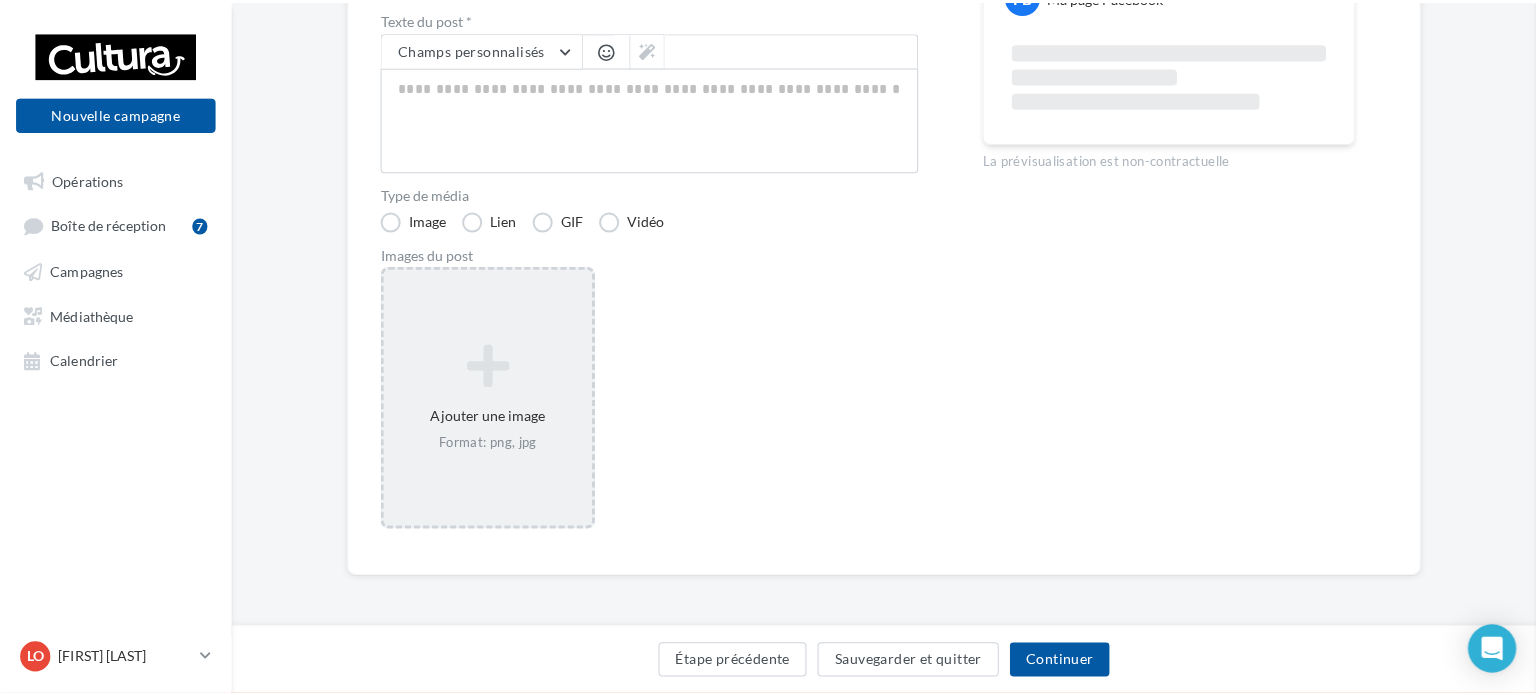 scroll, scrollTop: 287, scrollLeft: 0, axis: vertical 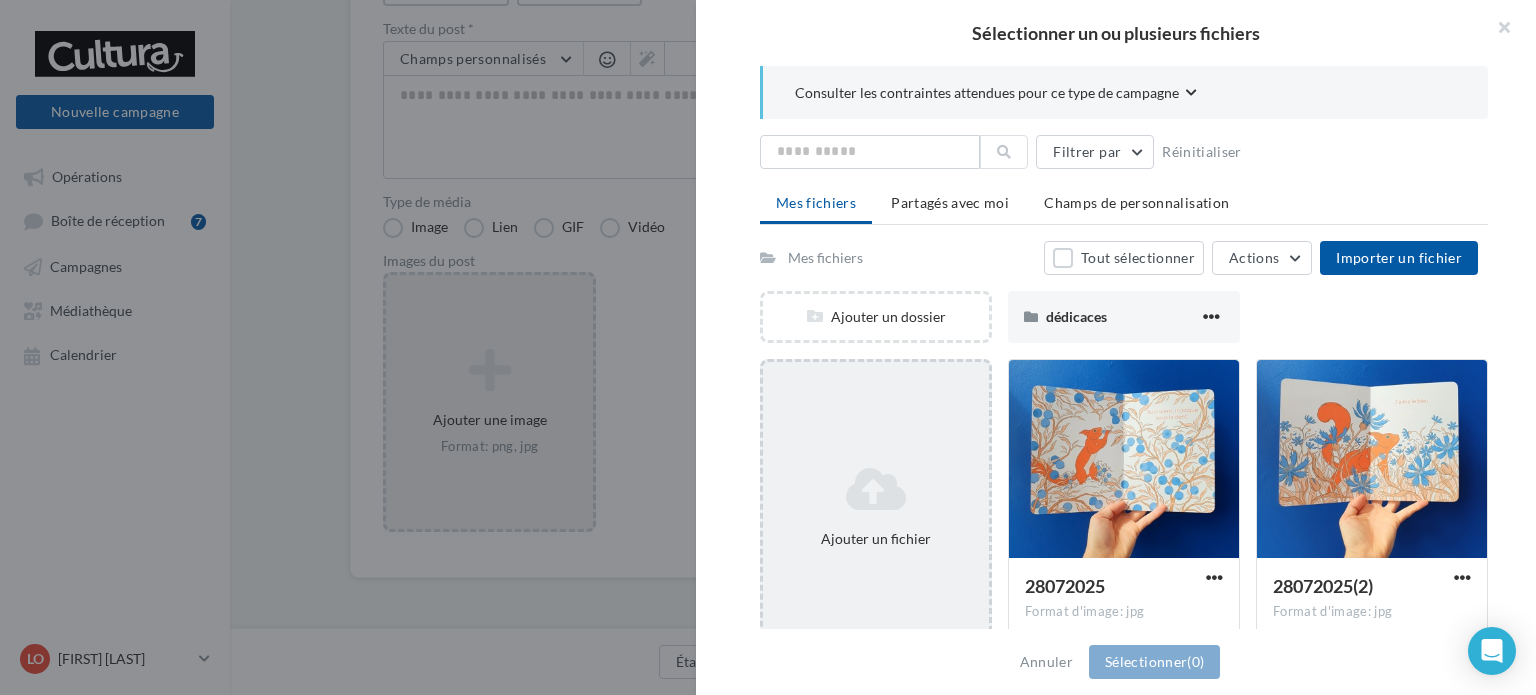 click on "Ajouter un fichier" at bounding box center (876, 507) 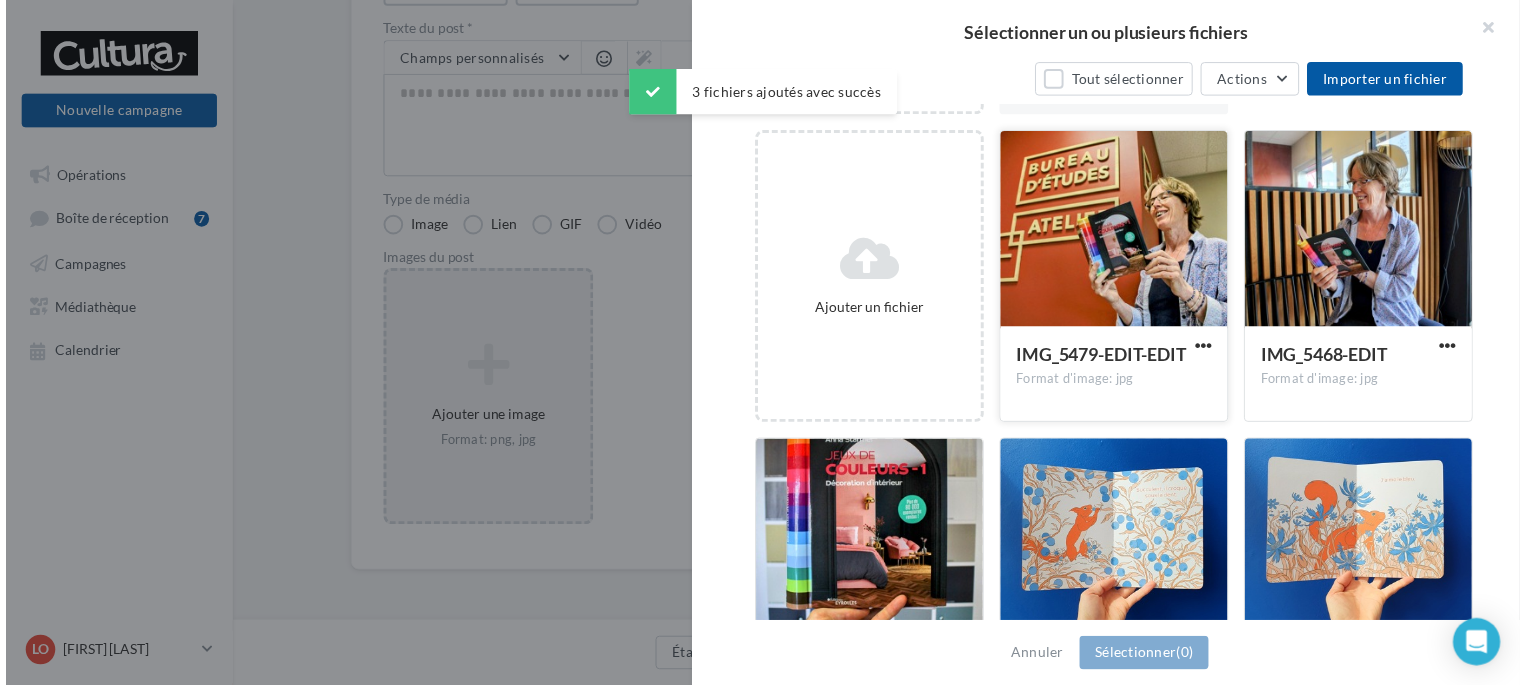 scroll, scrollTop: 226, scrollLeft: 0, axis: vertical 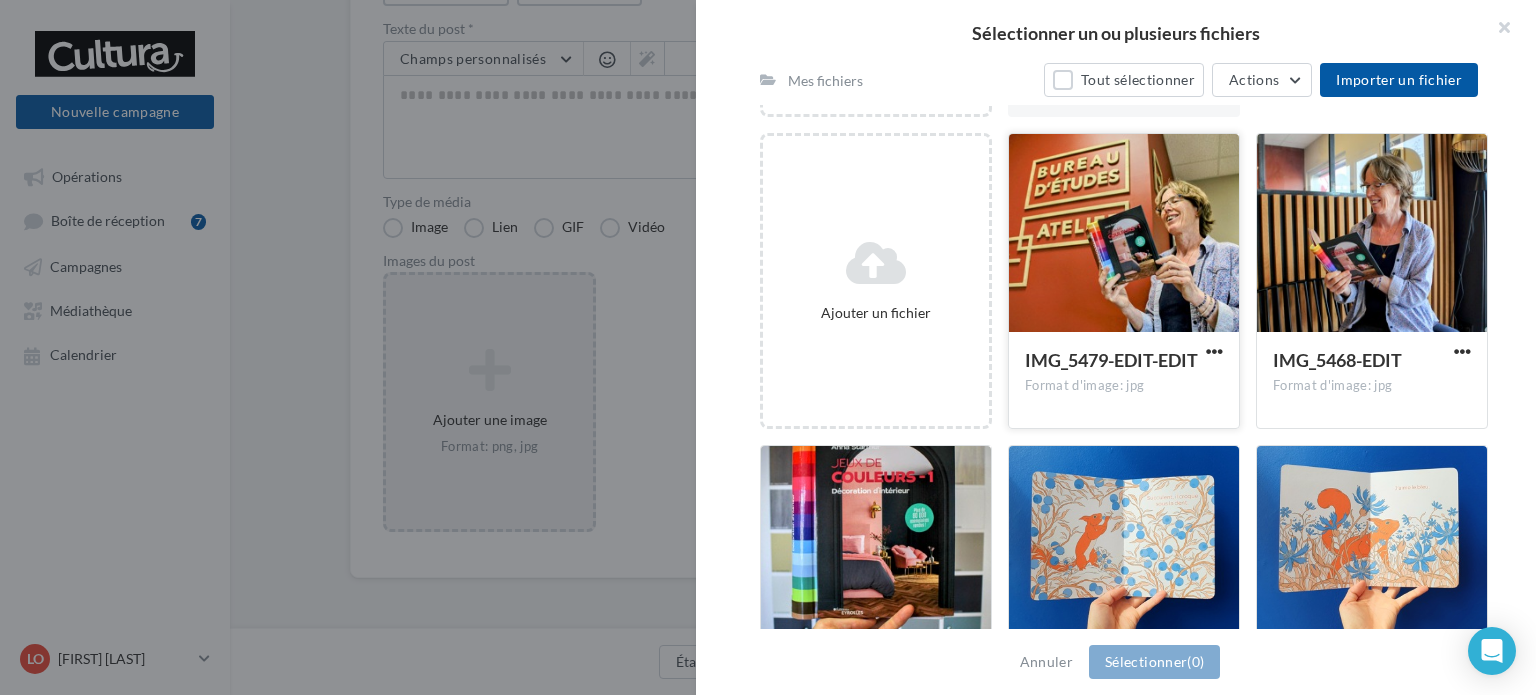 click at bounding box center (1124, 234) 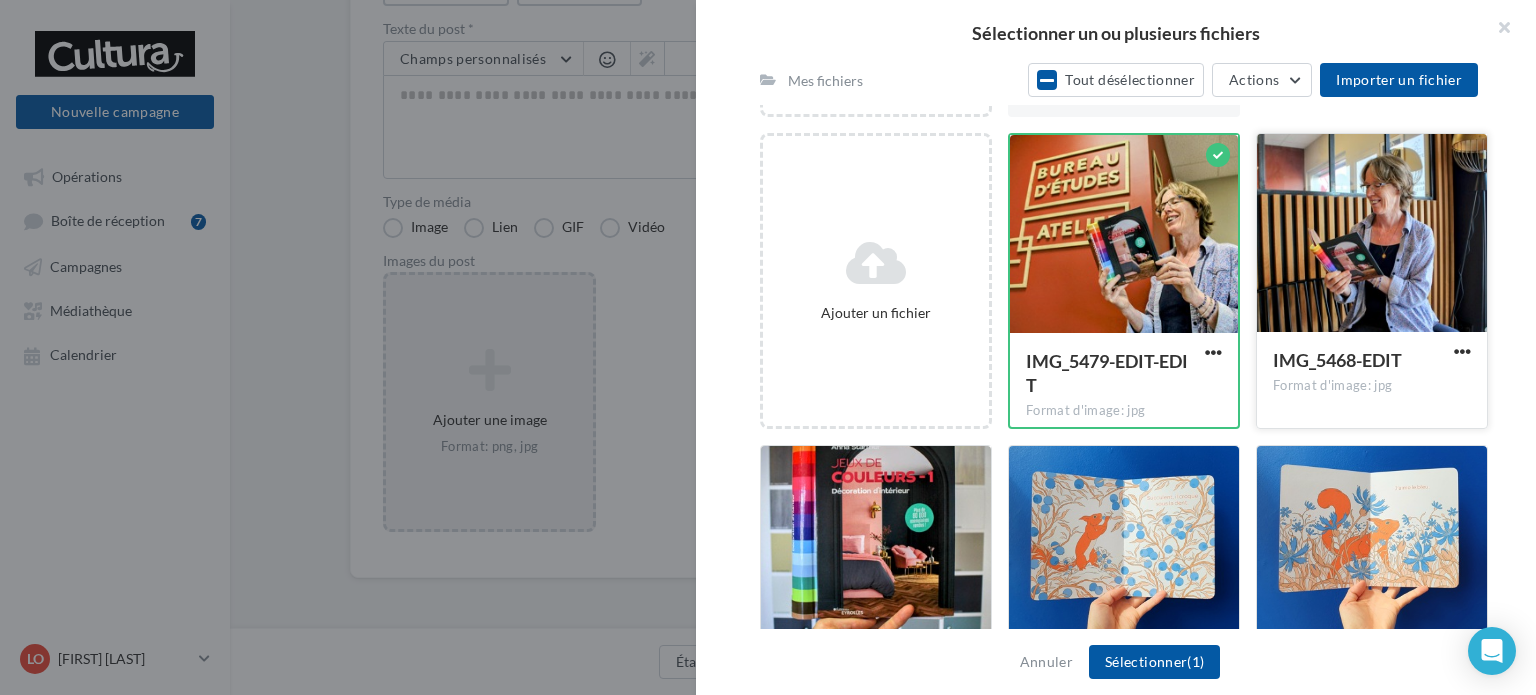 click at bounding box center [1372, 234] 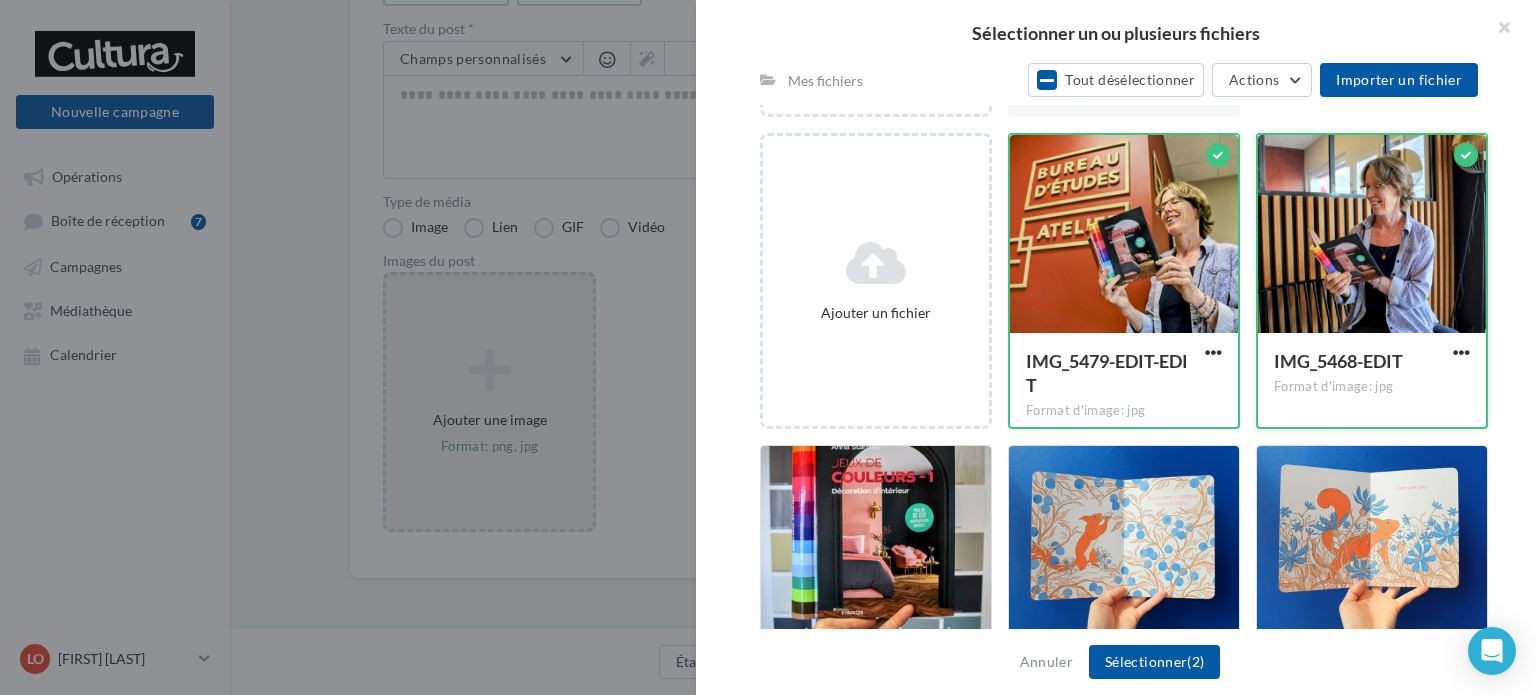 click at bounding box center (1372, 235) 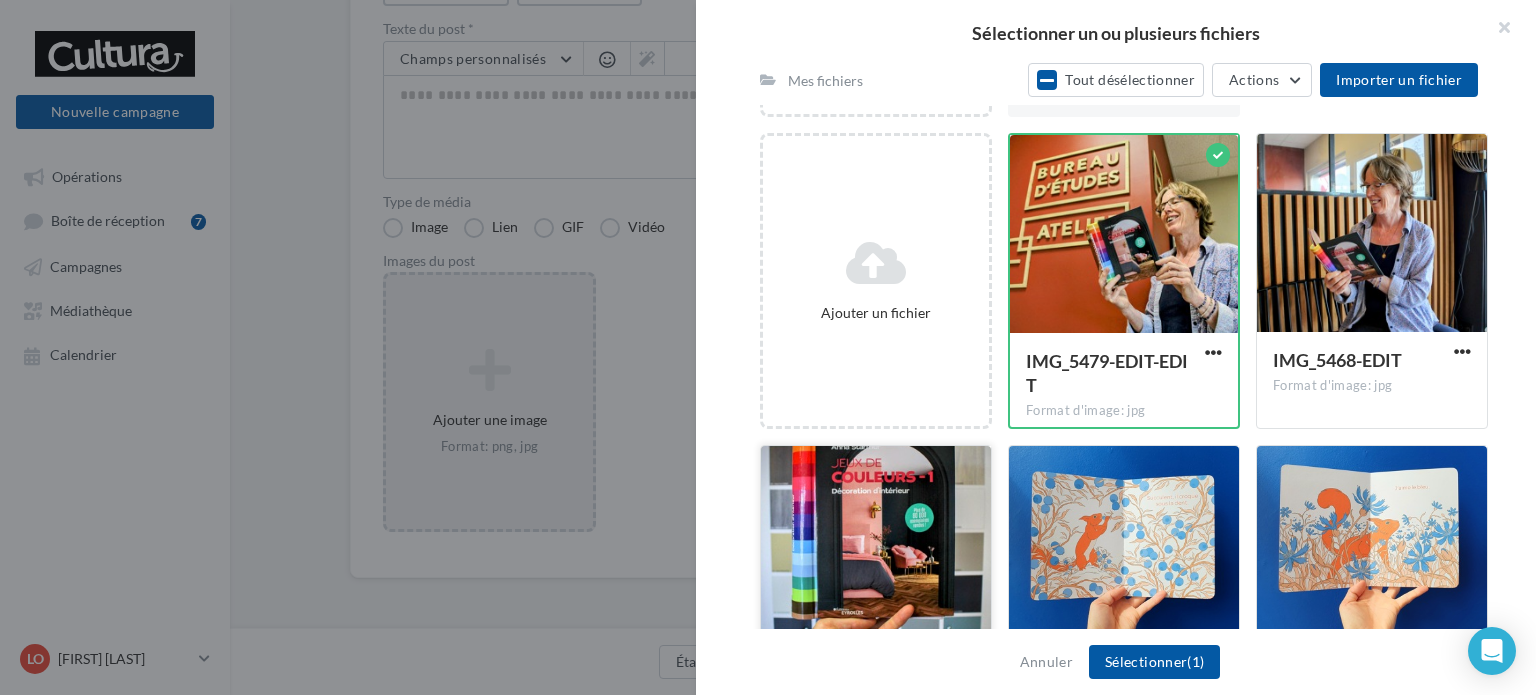 click at bounding box center [876, 546] 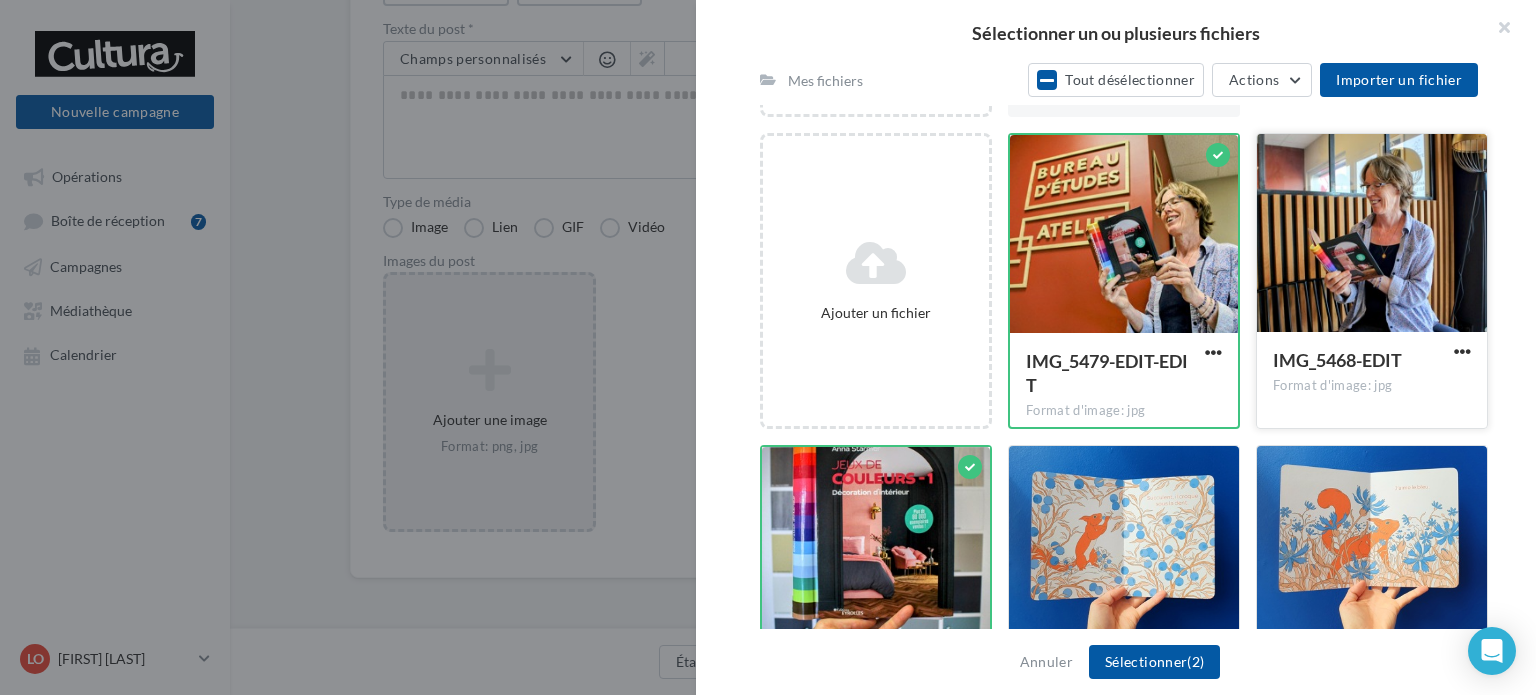 click at bounding box center (1372, 234) 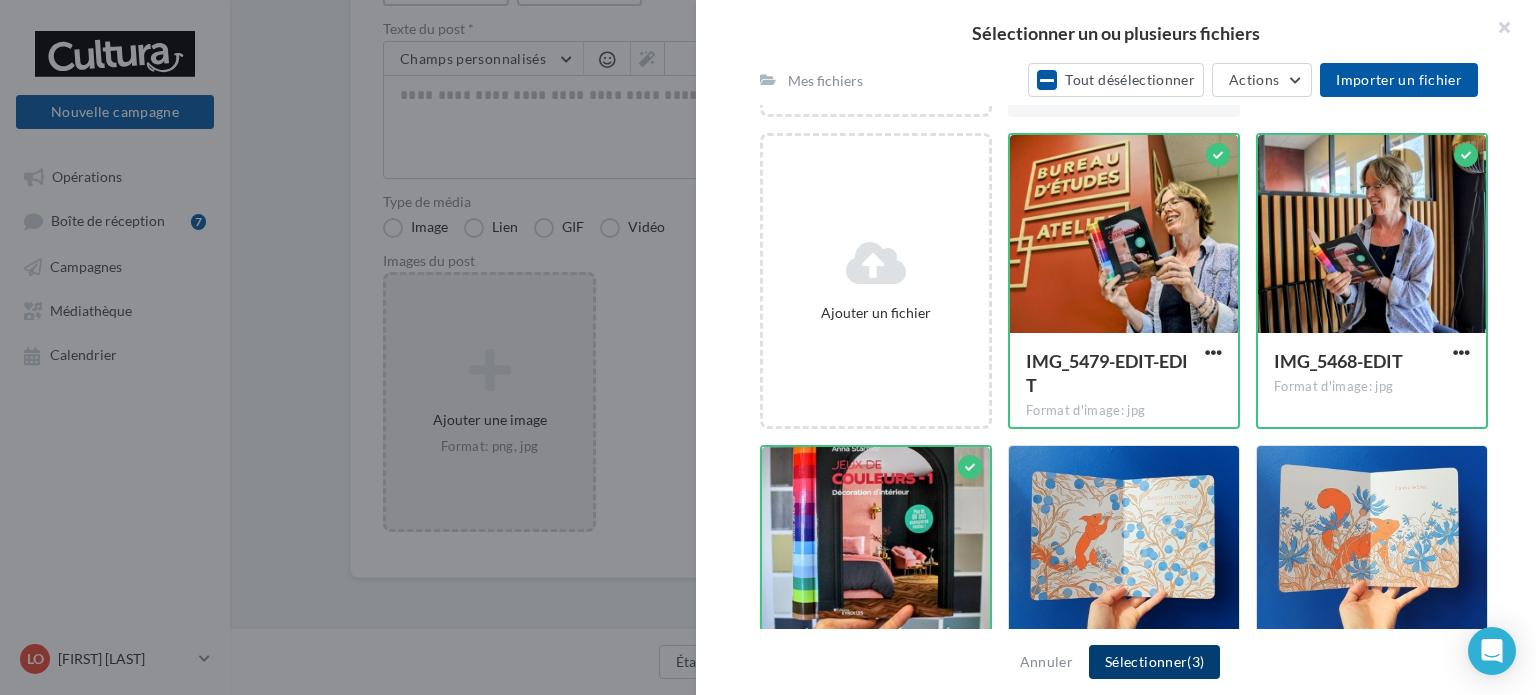 click on "Sélectionner   (3)" at bounding box center (1154, 662) 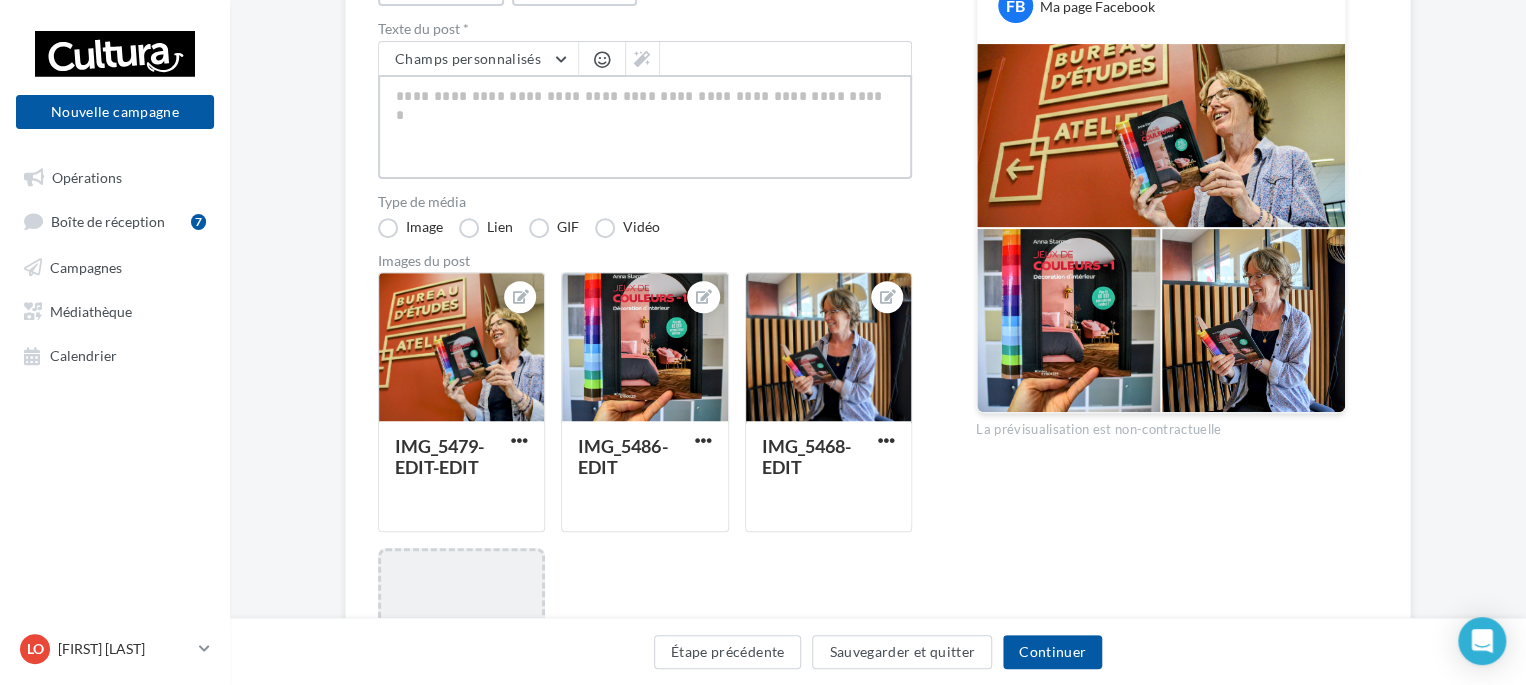 click at bounding box center [645, 127] 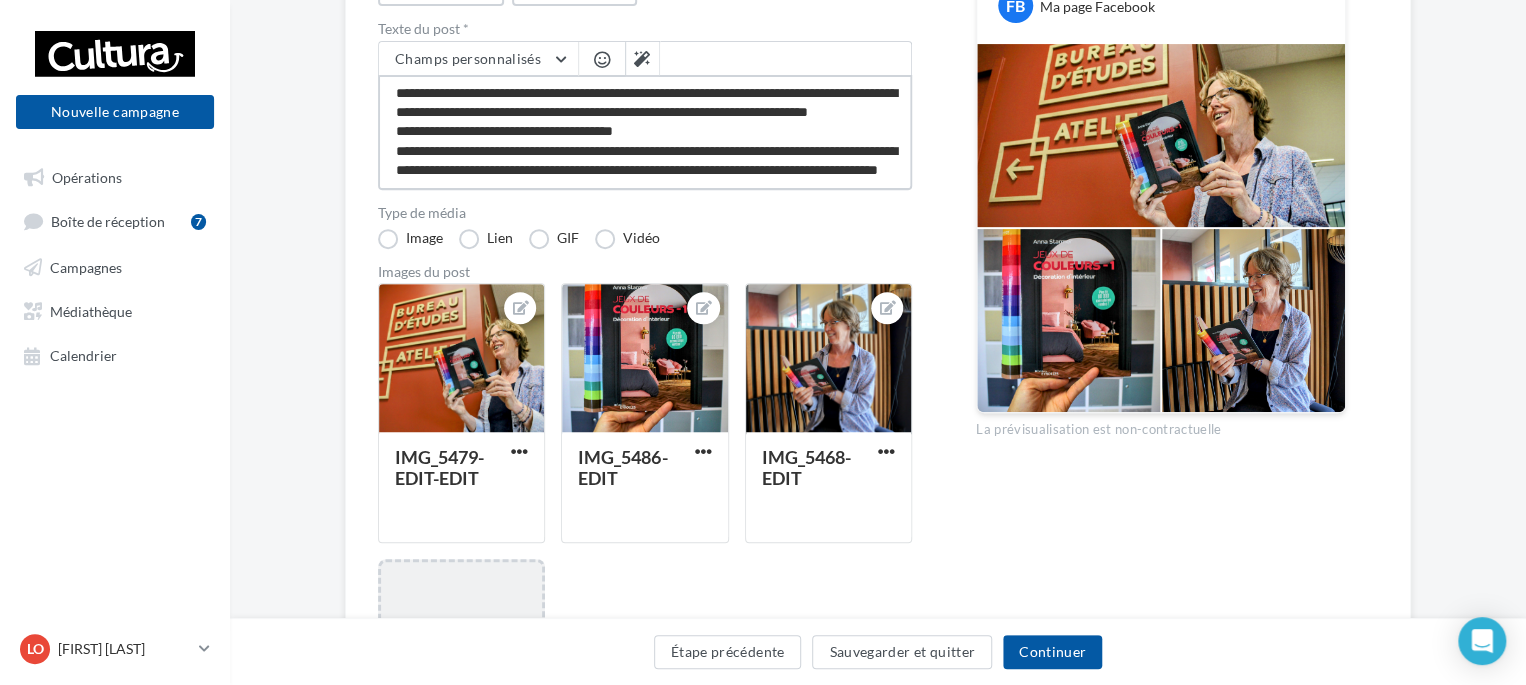 scroll, scrollTop: 0, scrollLeft: 0, axis: both 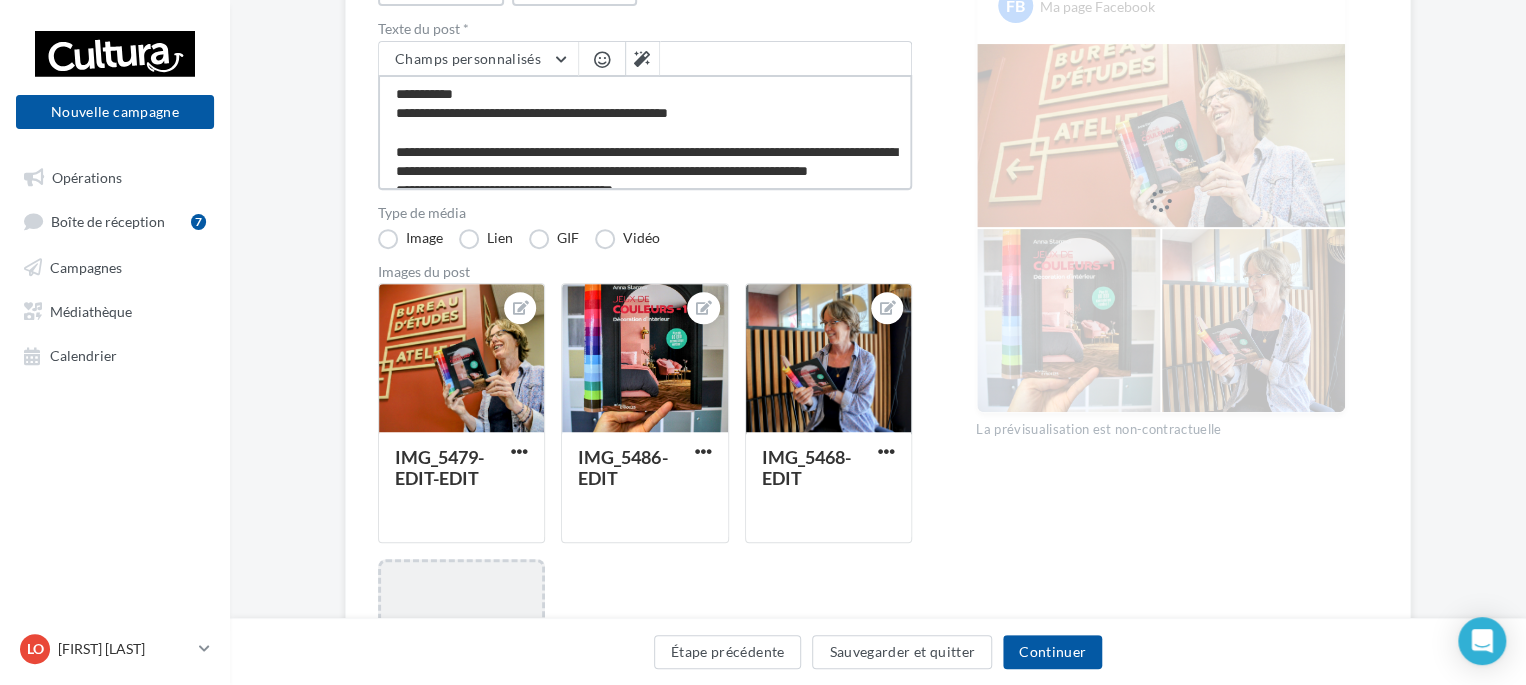 drag, startPoint x: 448, startPoint y: 93, endPoint x: 345, endPoint y: 79, distance: 103.947105 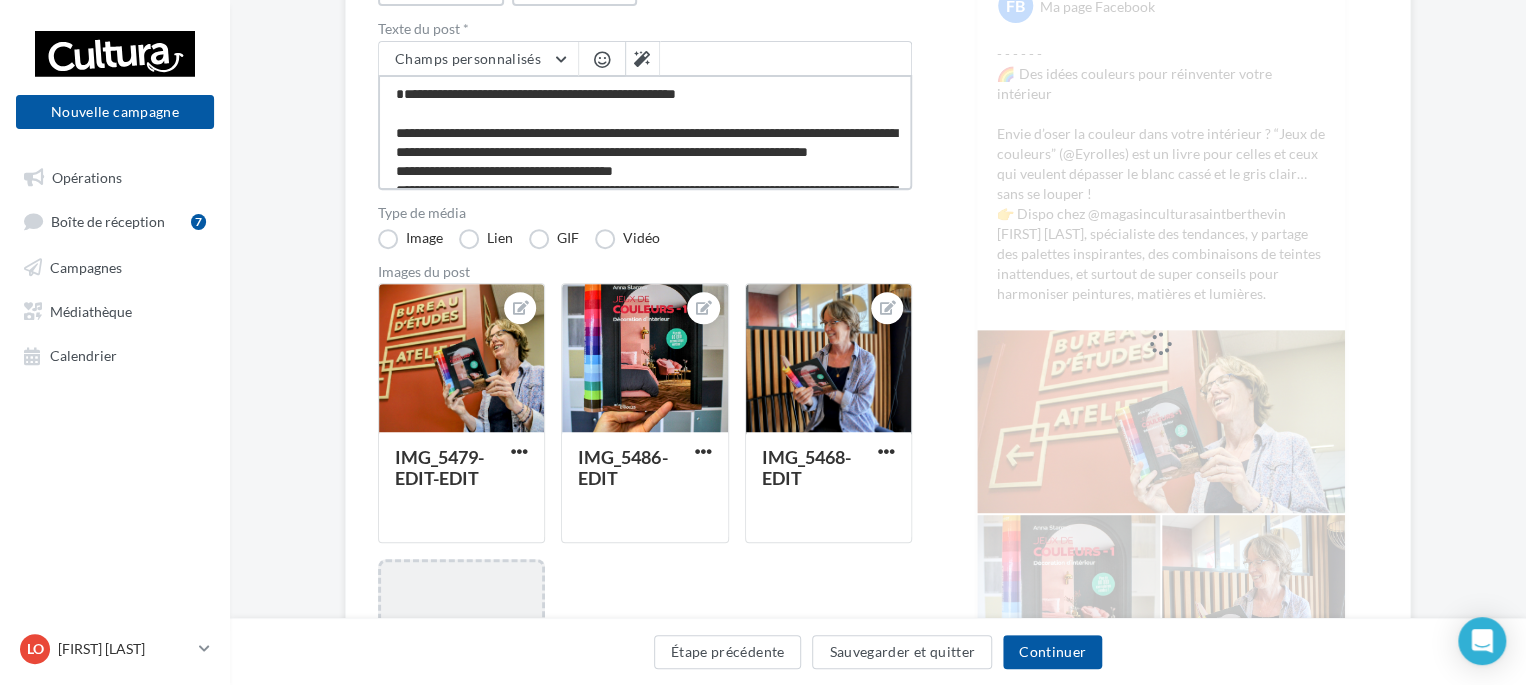 type on "**********" 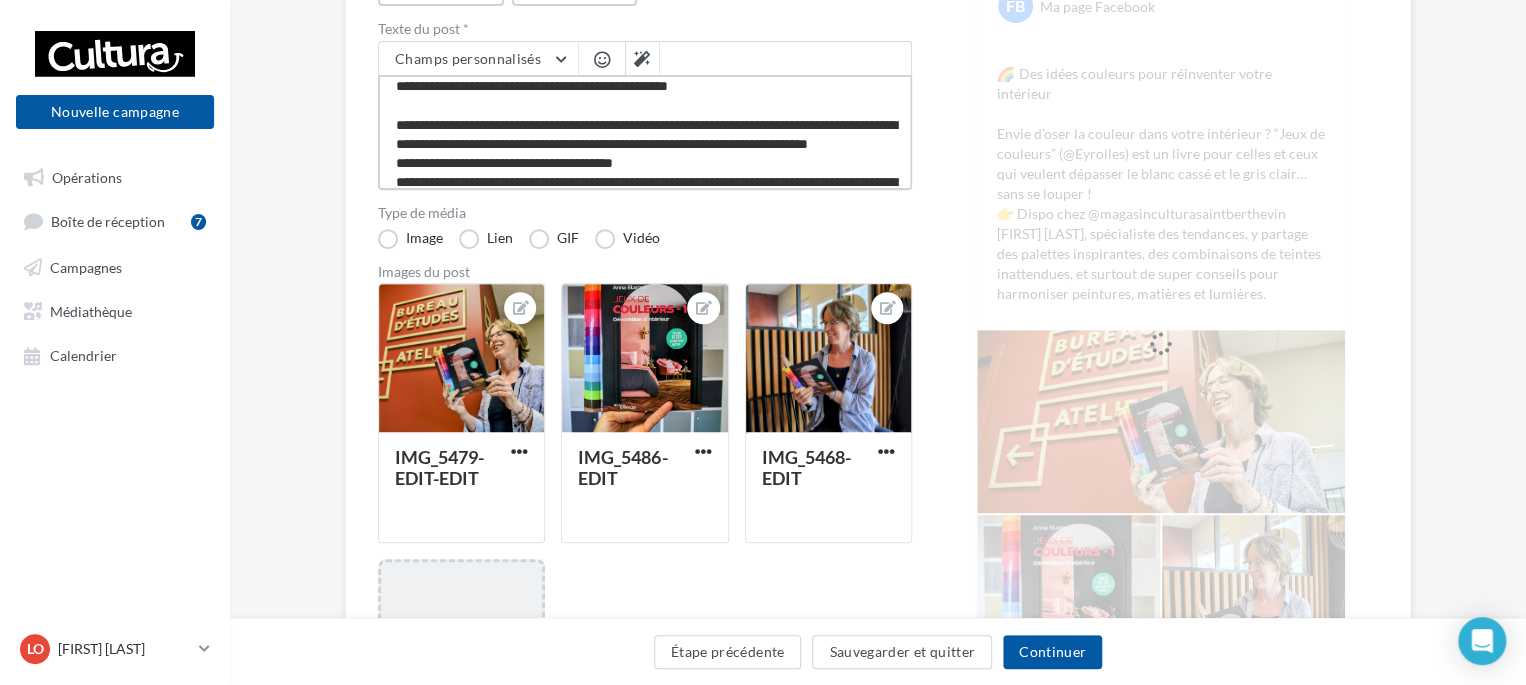scroll, scrollTop: 12, scrollLeft: 0, axis: vertical 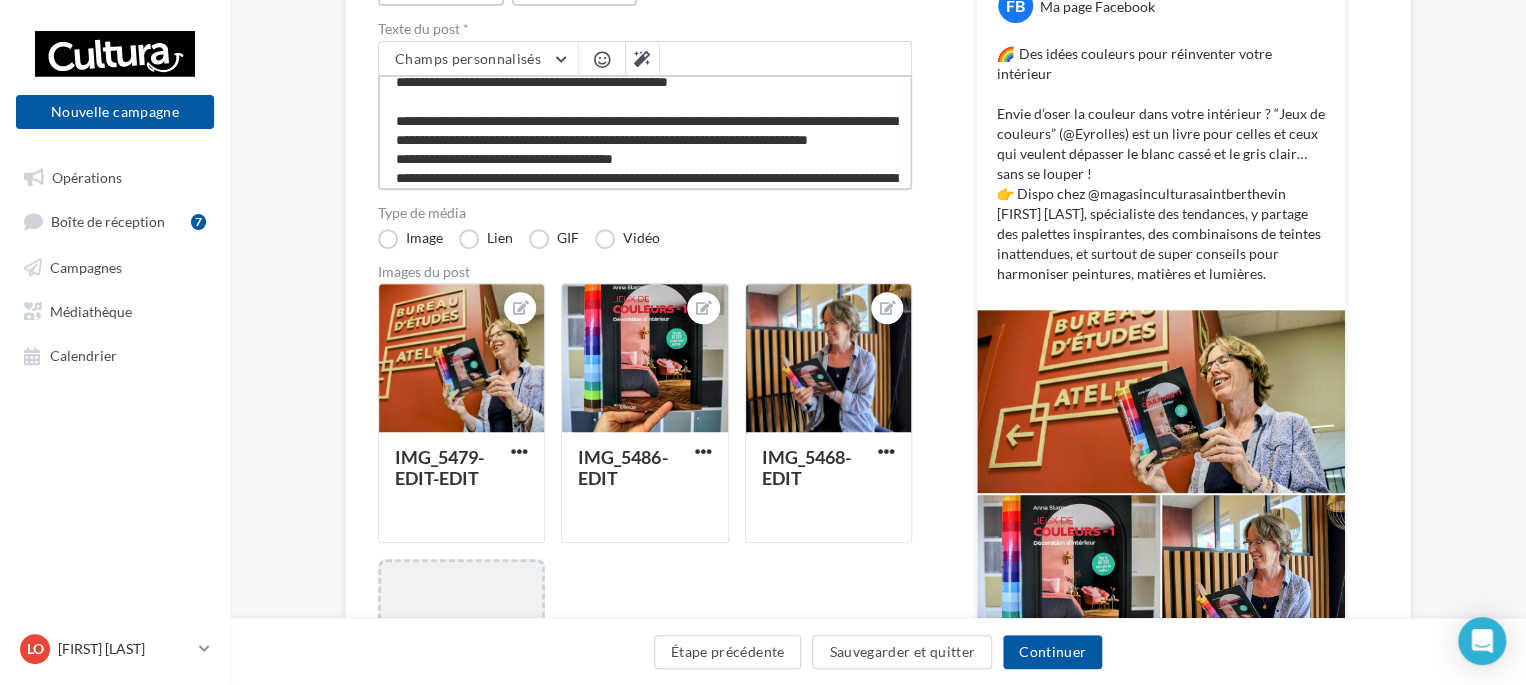 click on "**********" at bounding box center (645, 132) 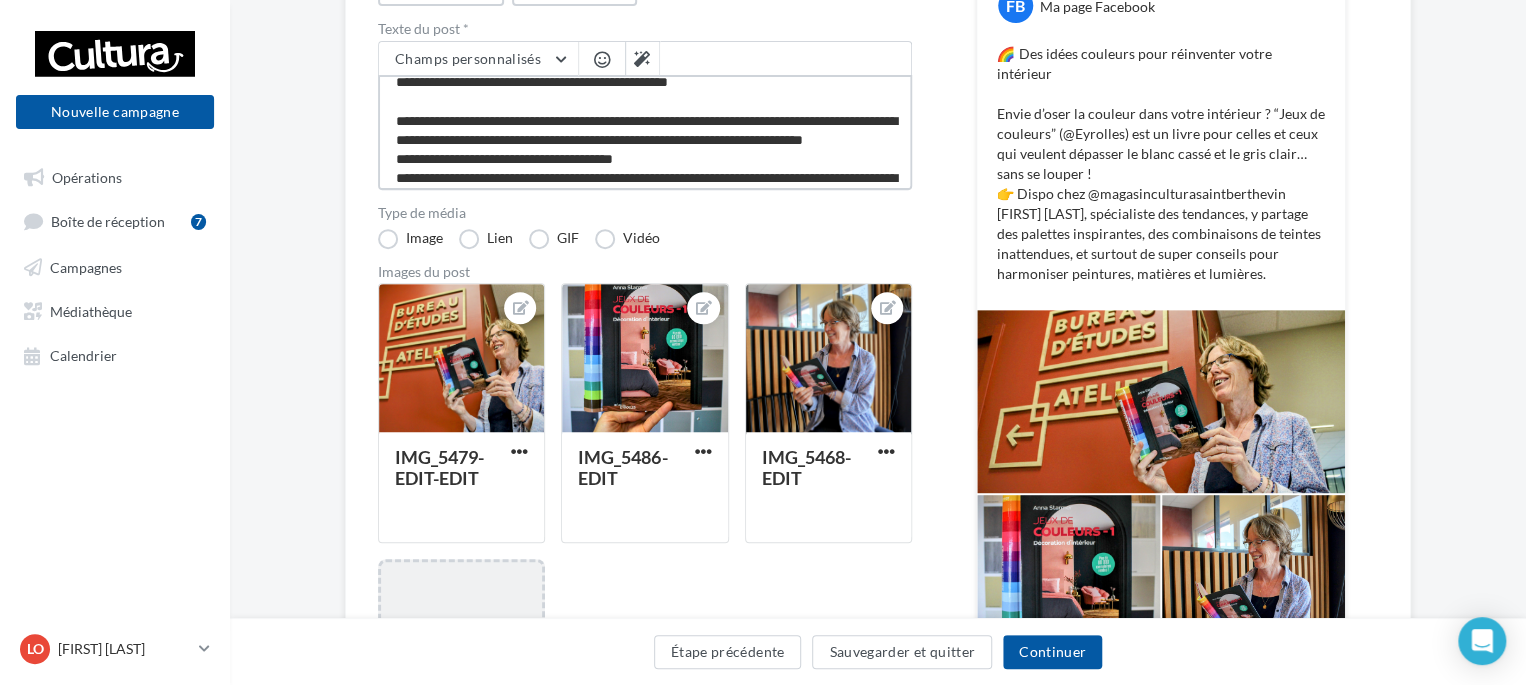 type on "**********" 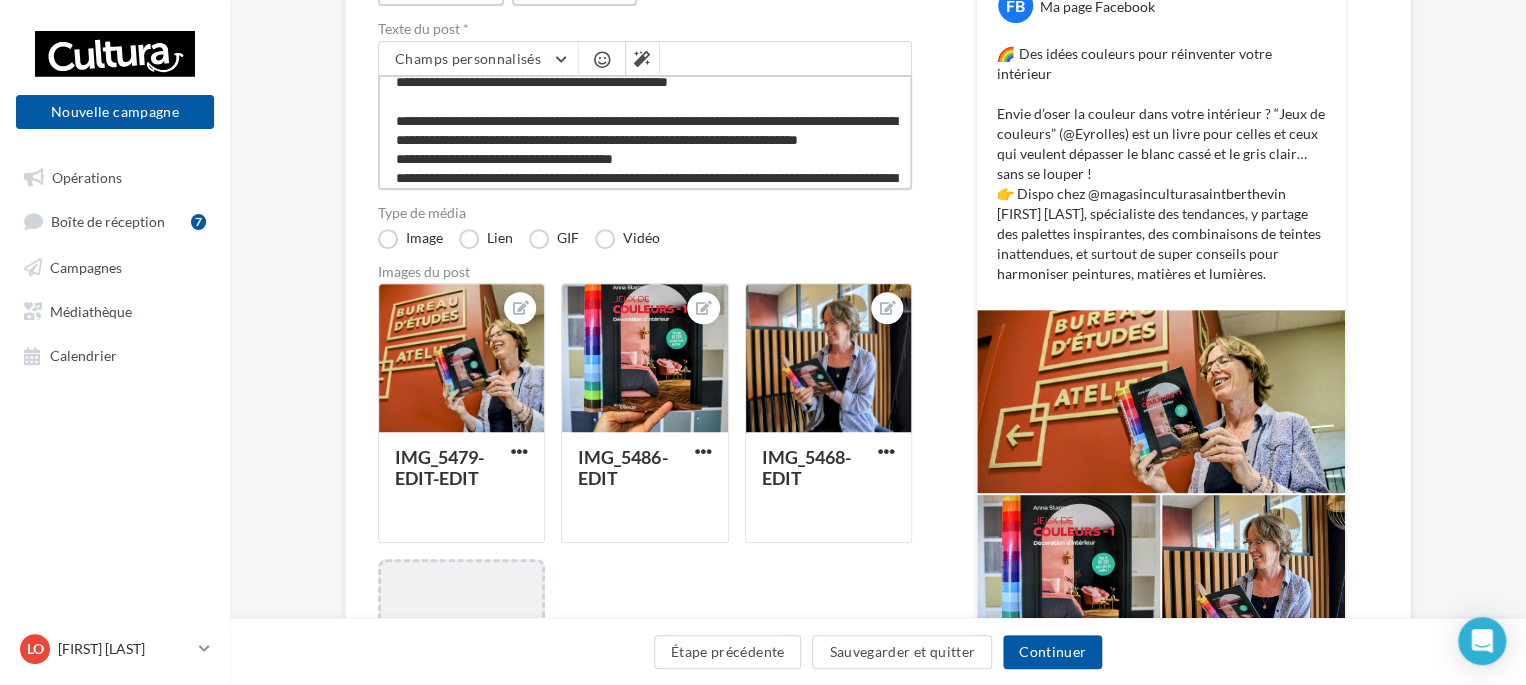 type on "**********" 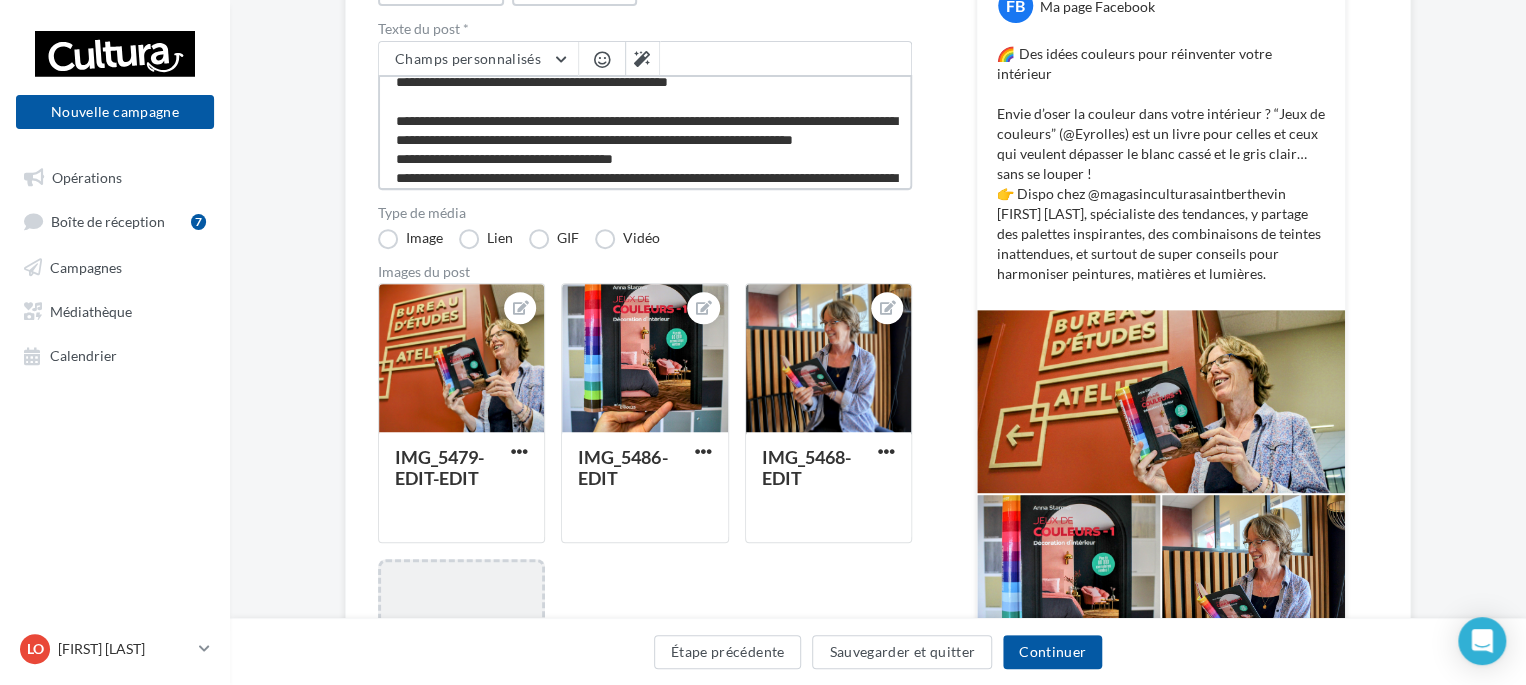 type on "**********" 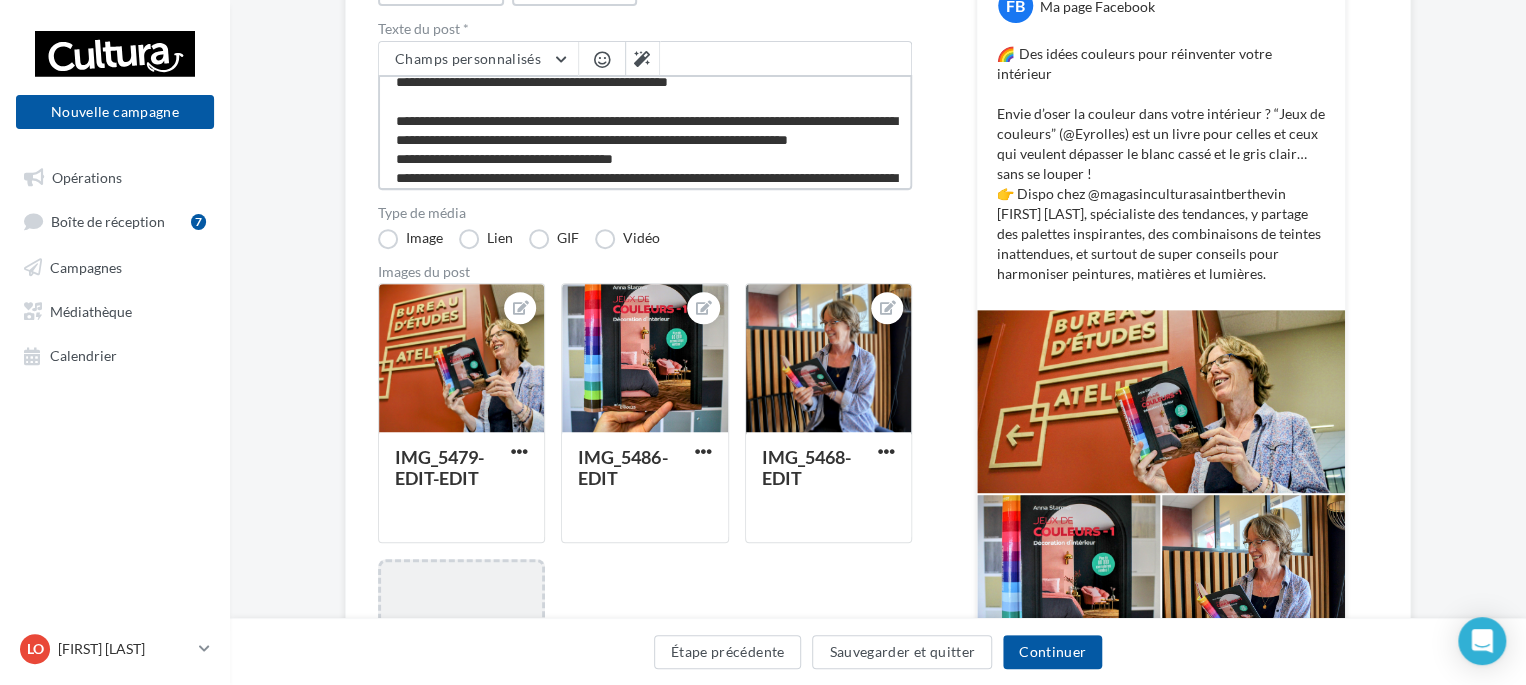 type on "**********" 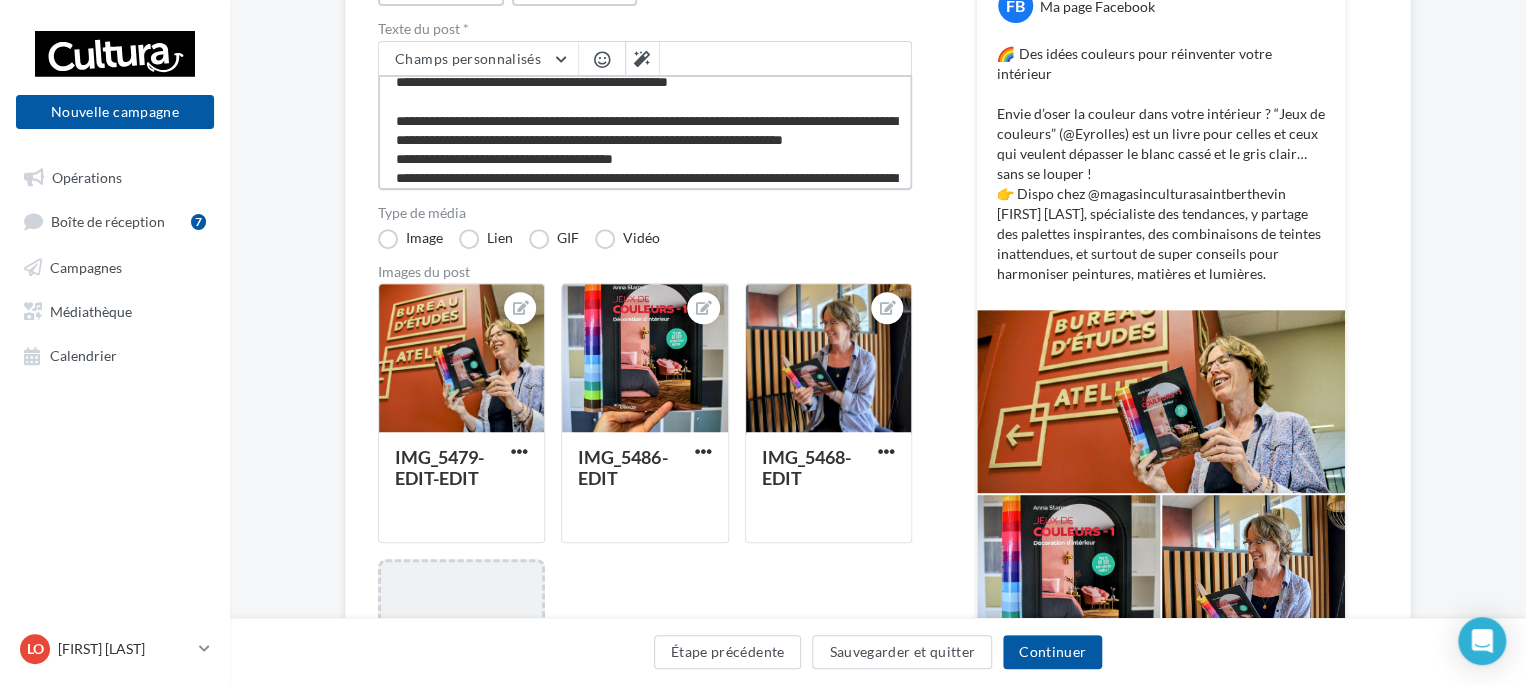 type on "**********" 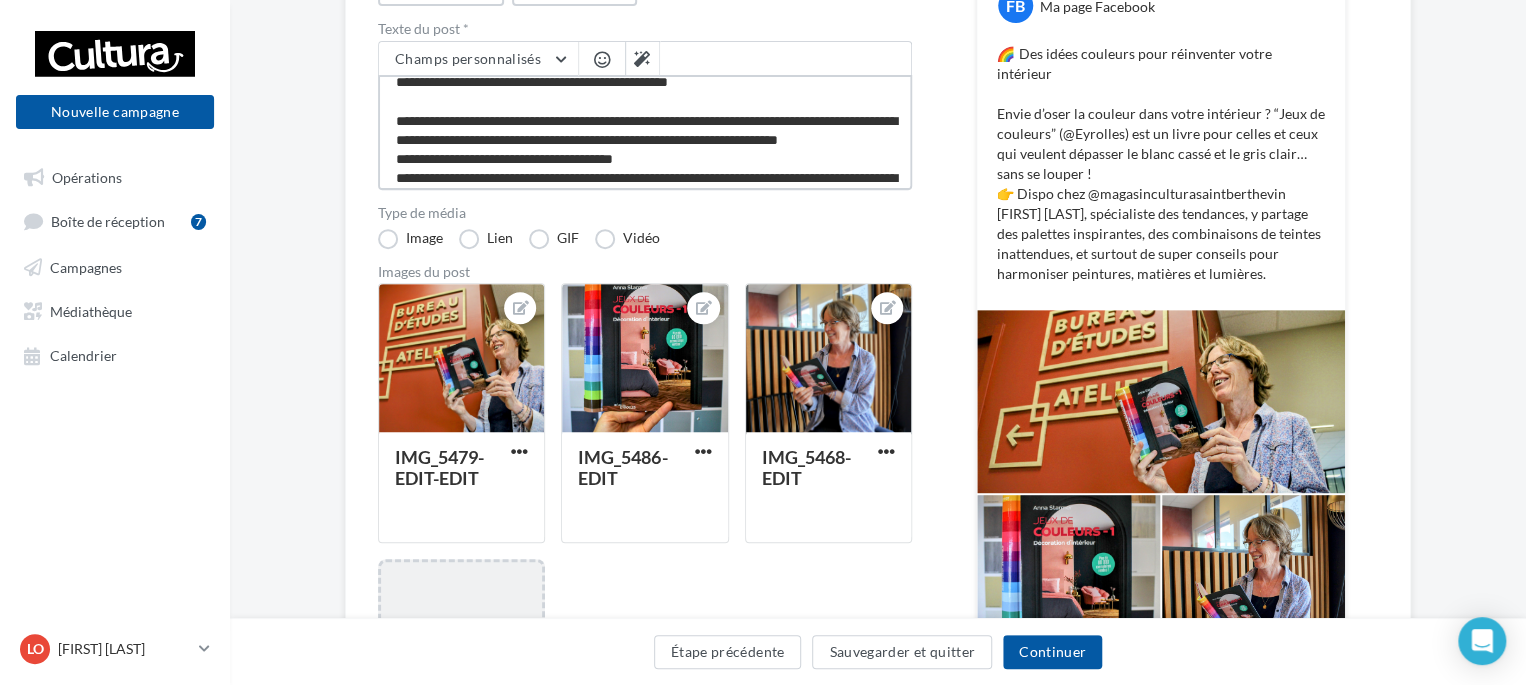 type on "**********" 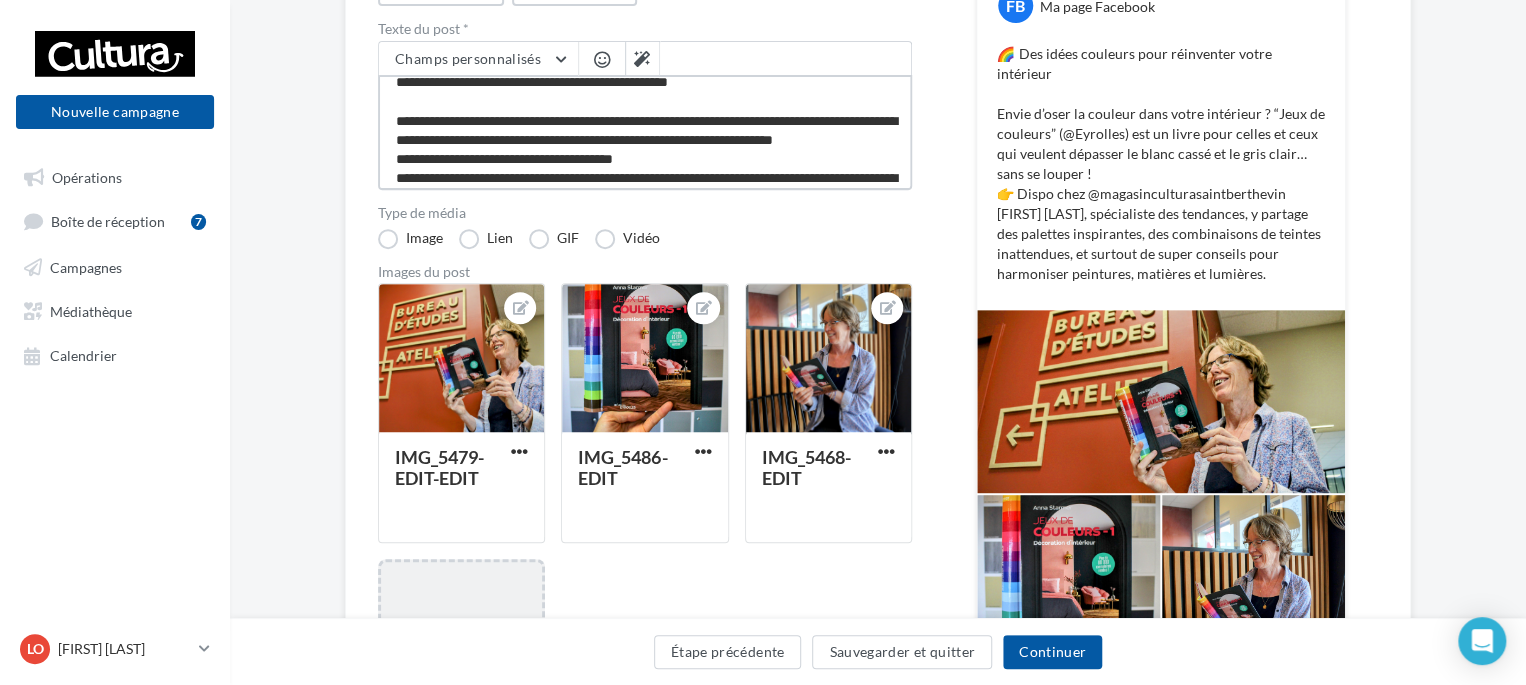 type on "**********" 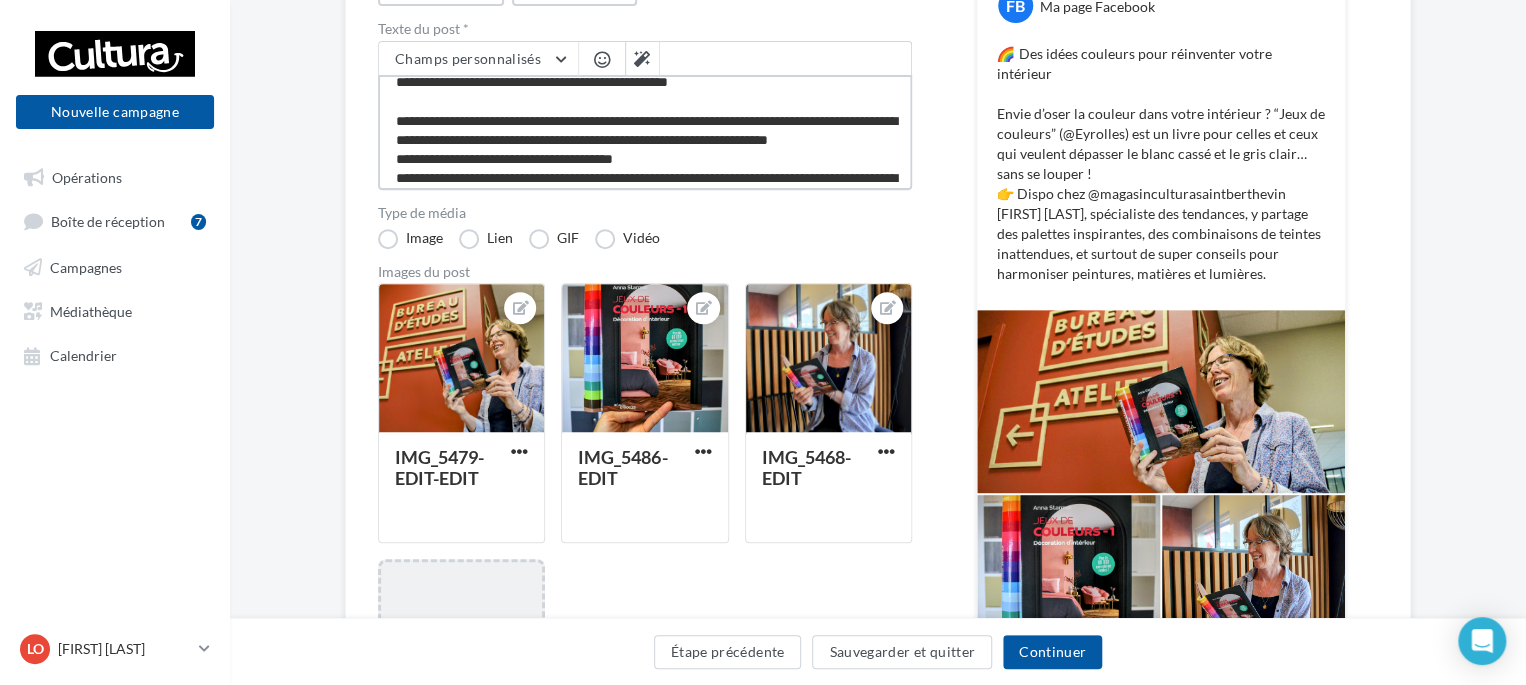 type on "**********" 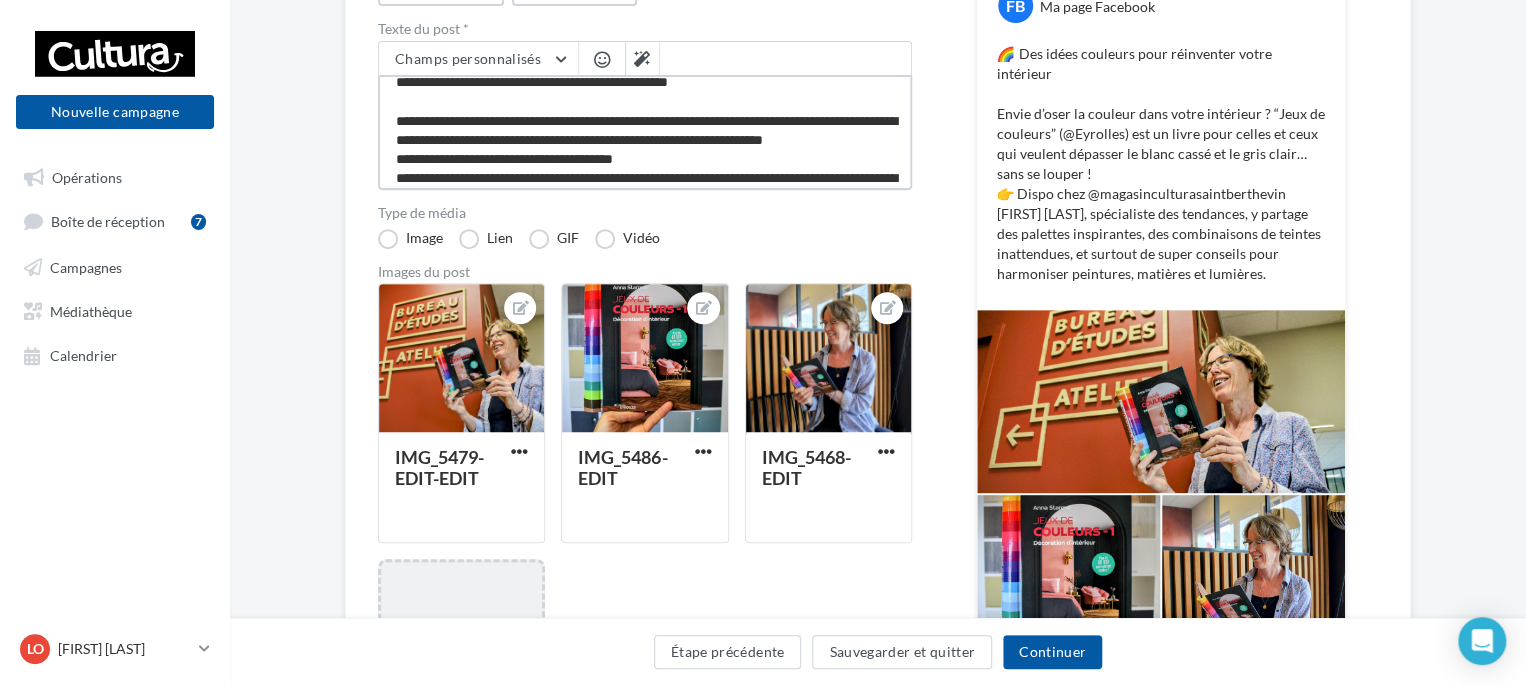 type on "**********" 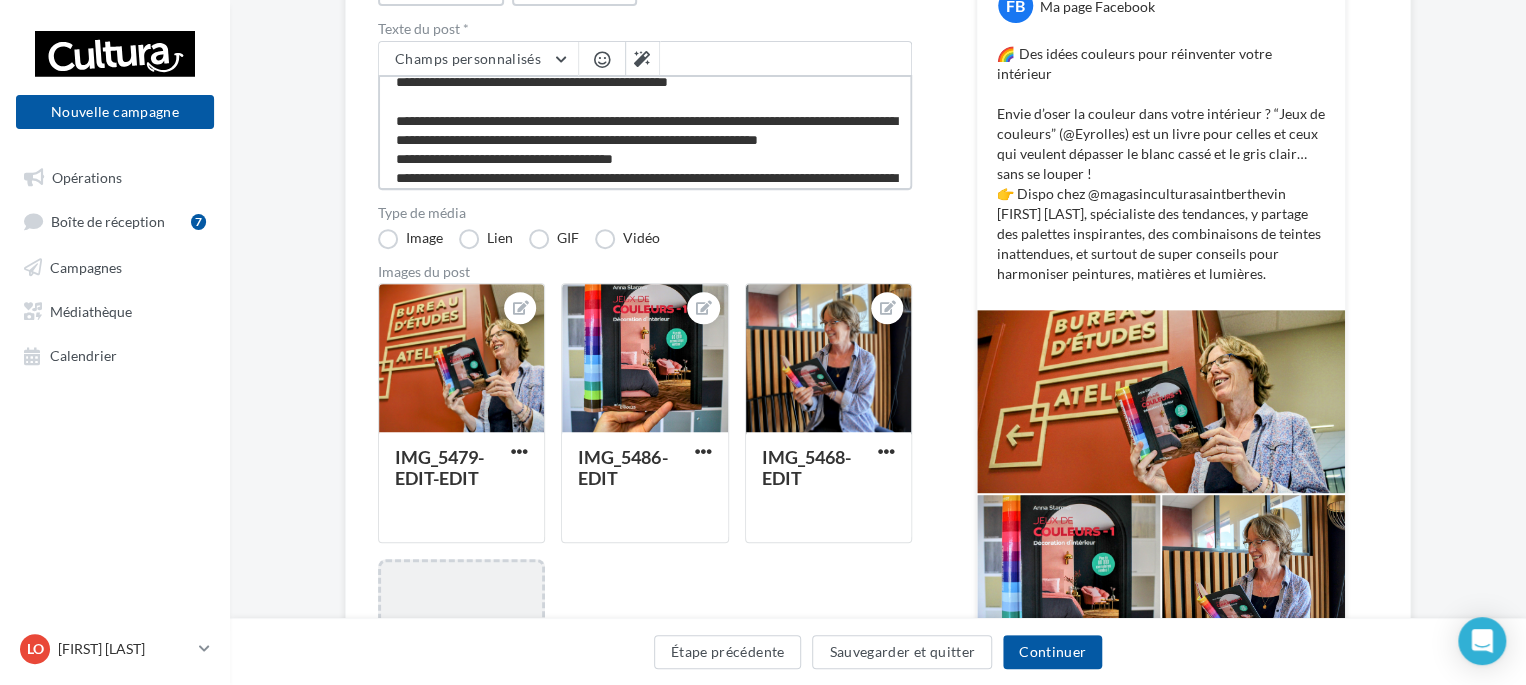 type on "**********" 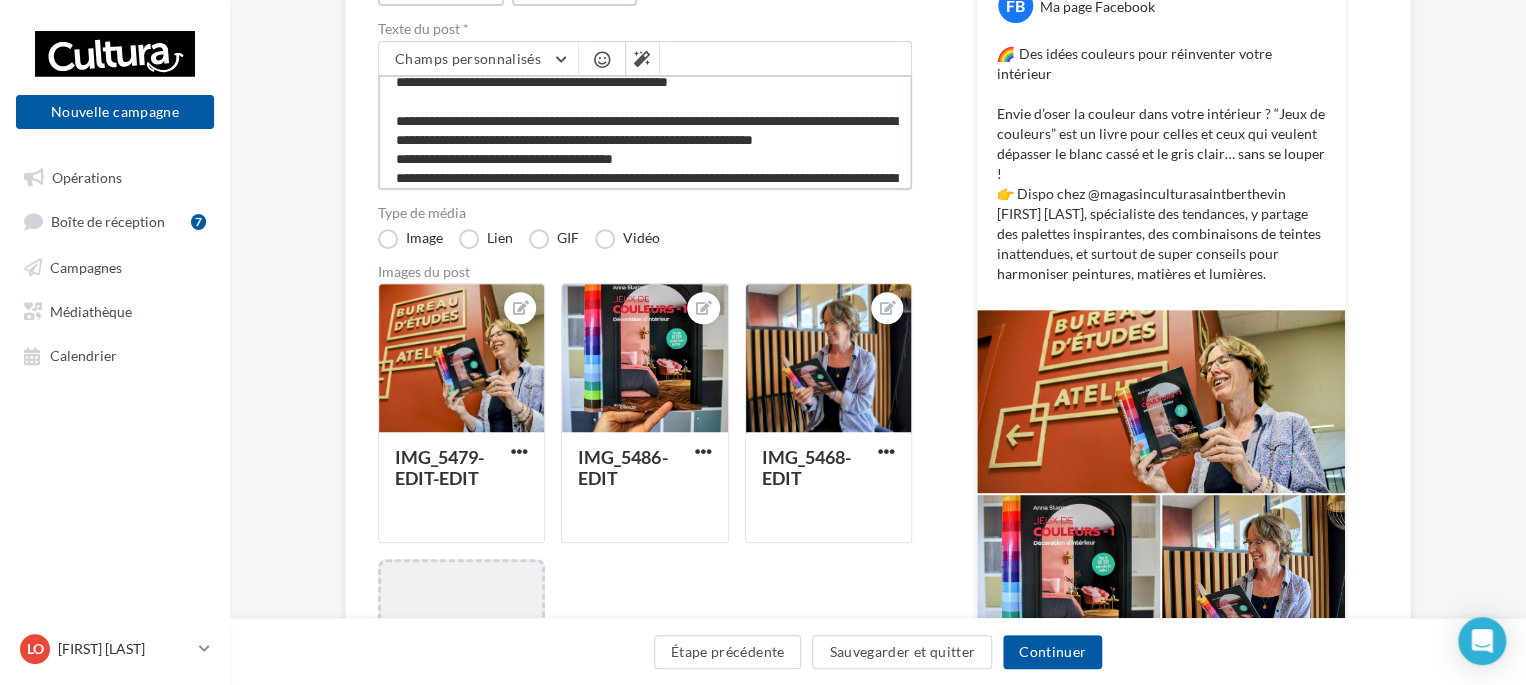 drag, startPoint x: 709, startPoint y: 152, endPoint x: 392, endPoint y: 161, distance: 317.12775 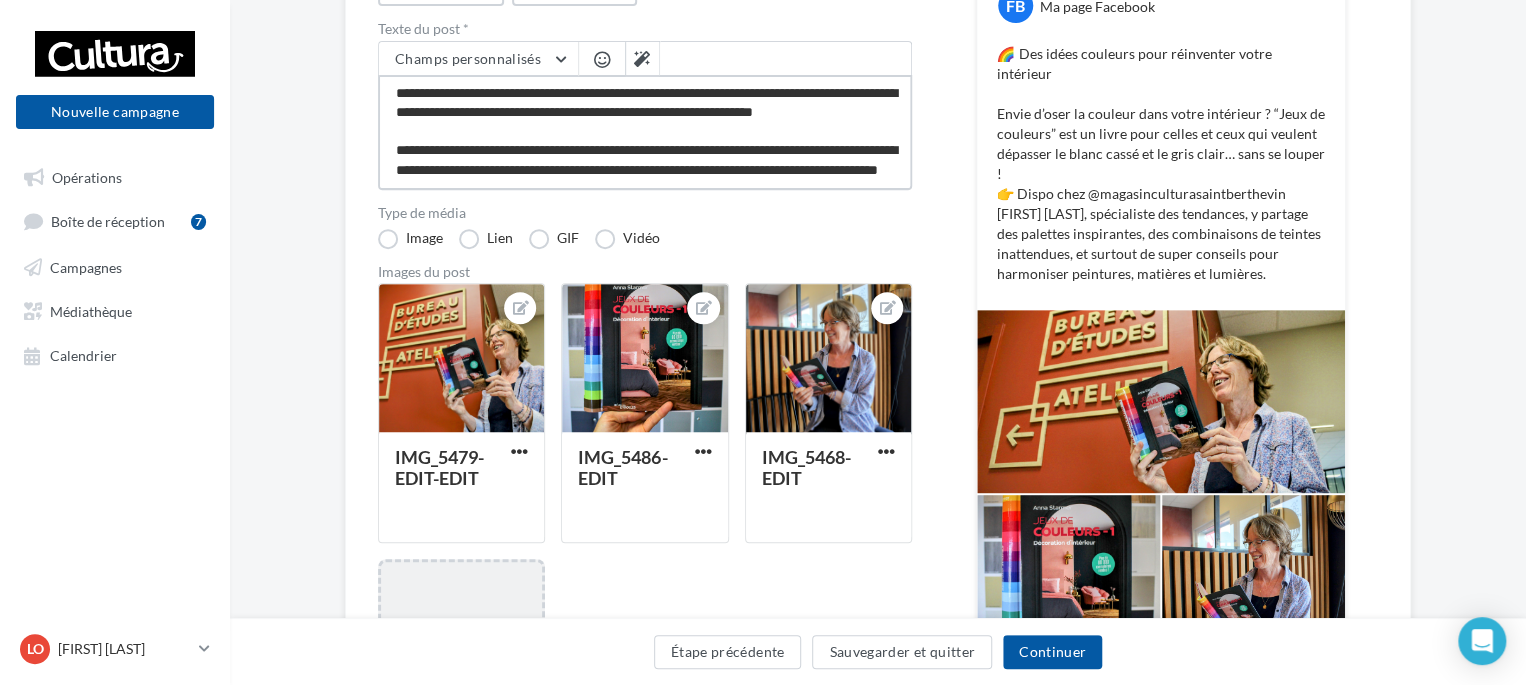 scroll, scrollTop: 44, scrollLeft: 0, axis: vertical 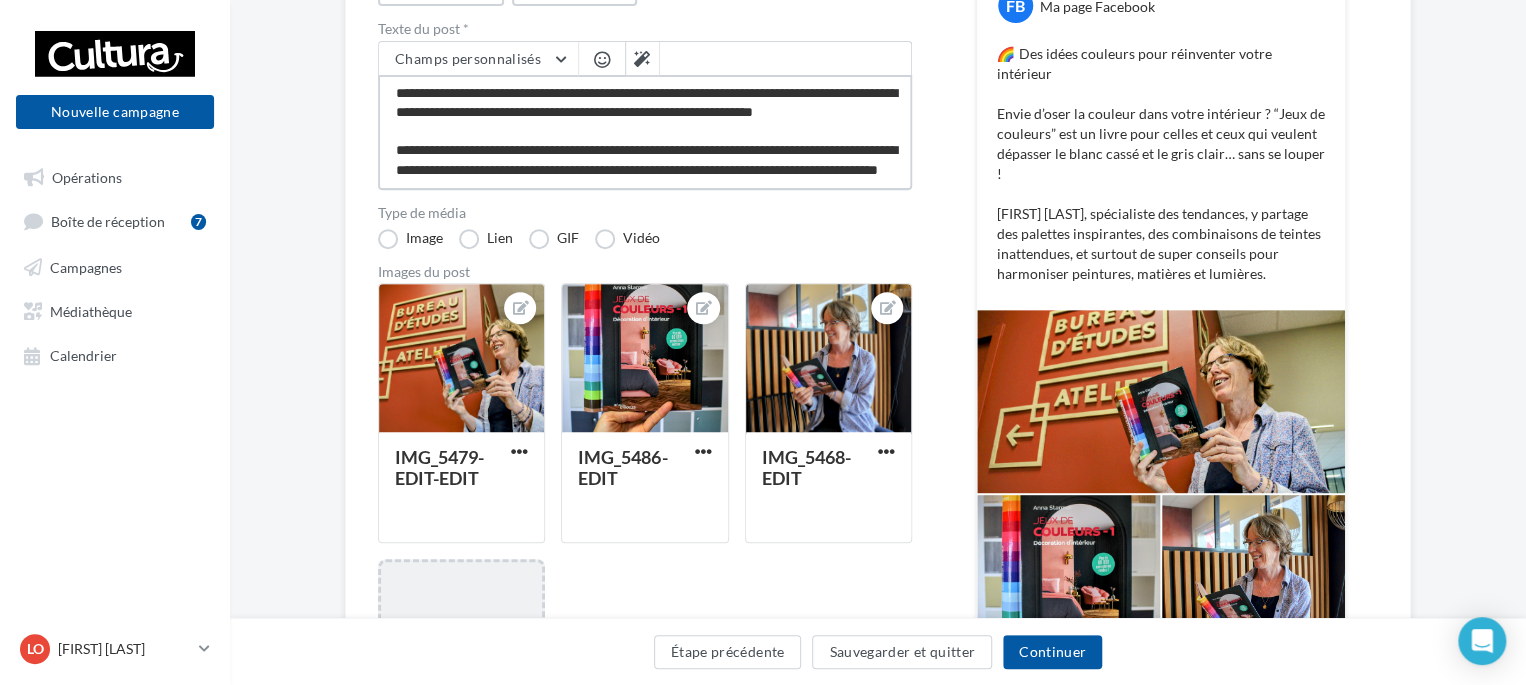 click on "**********" at bounding box center (645, 132) 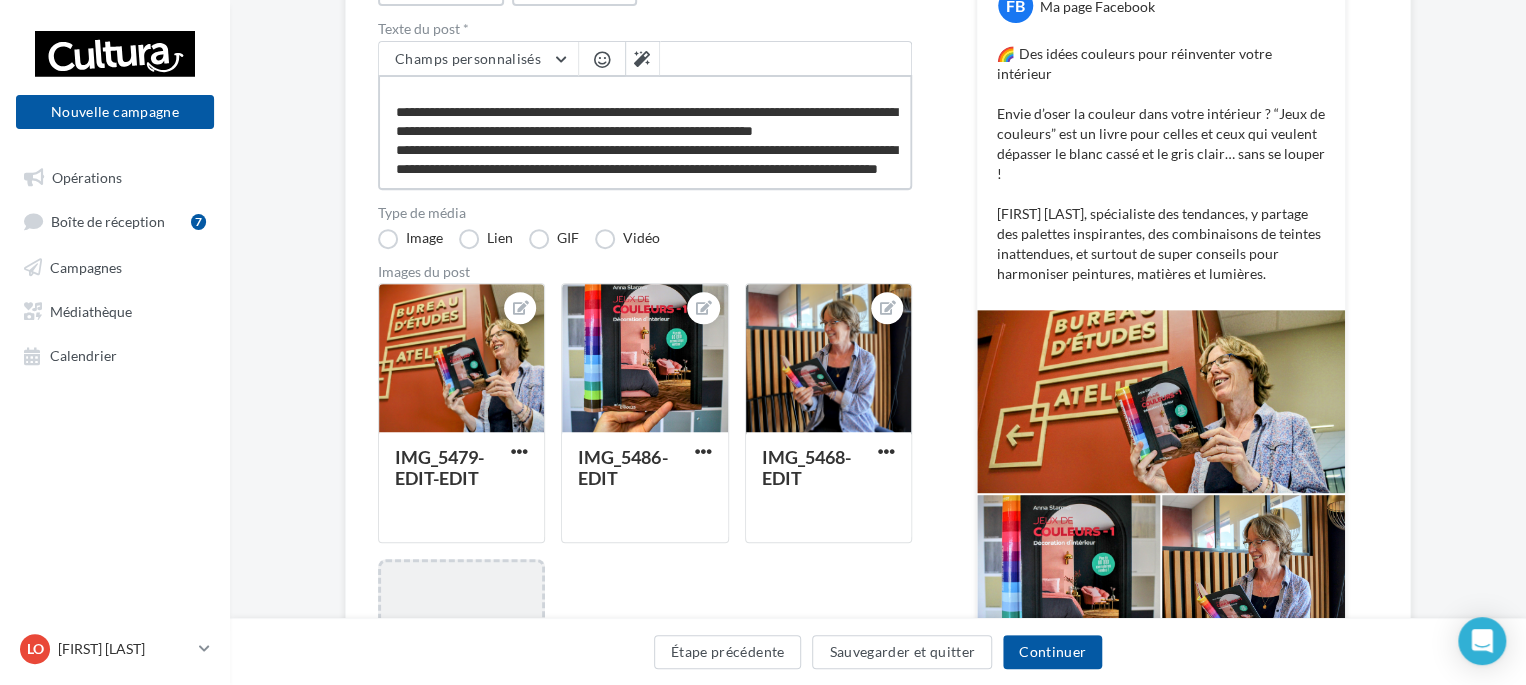 type on "**********" 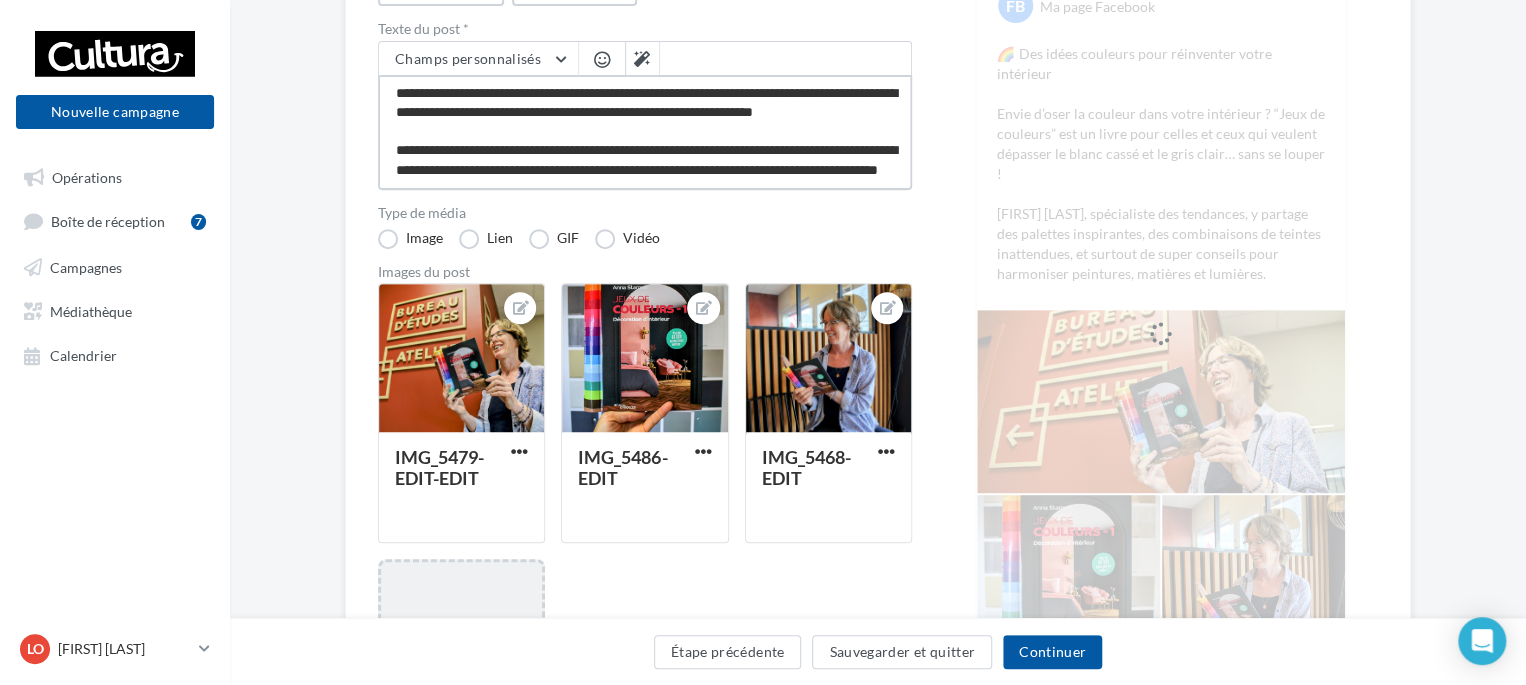 scroll, scrollTop: 77, scrollLeft: 0, axis: vertical 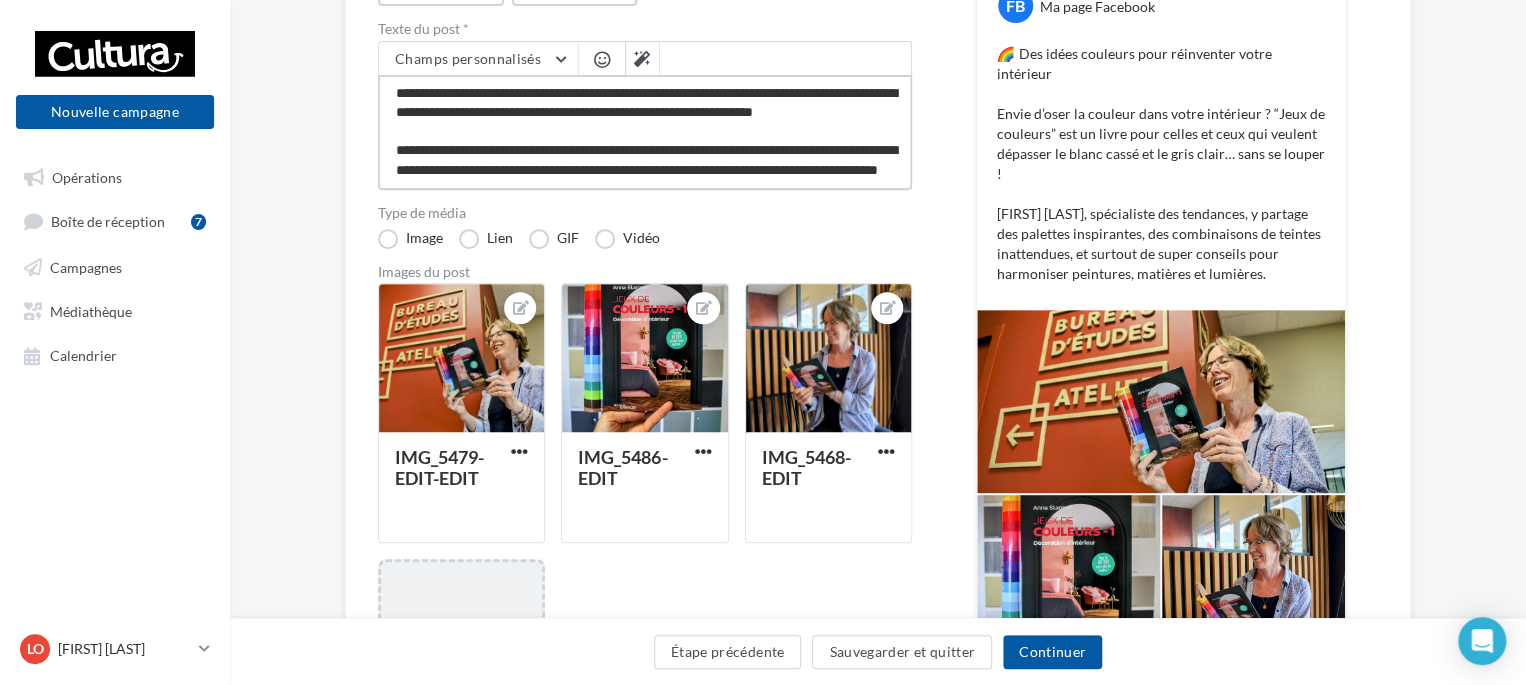 click on "**********" at bounding box center (645, 132) 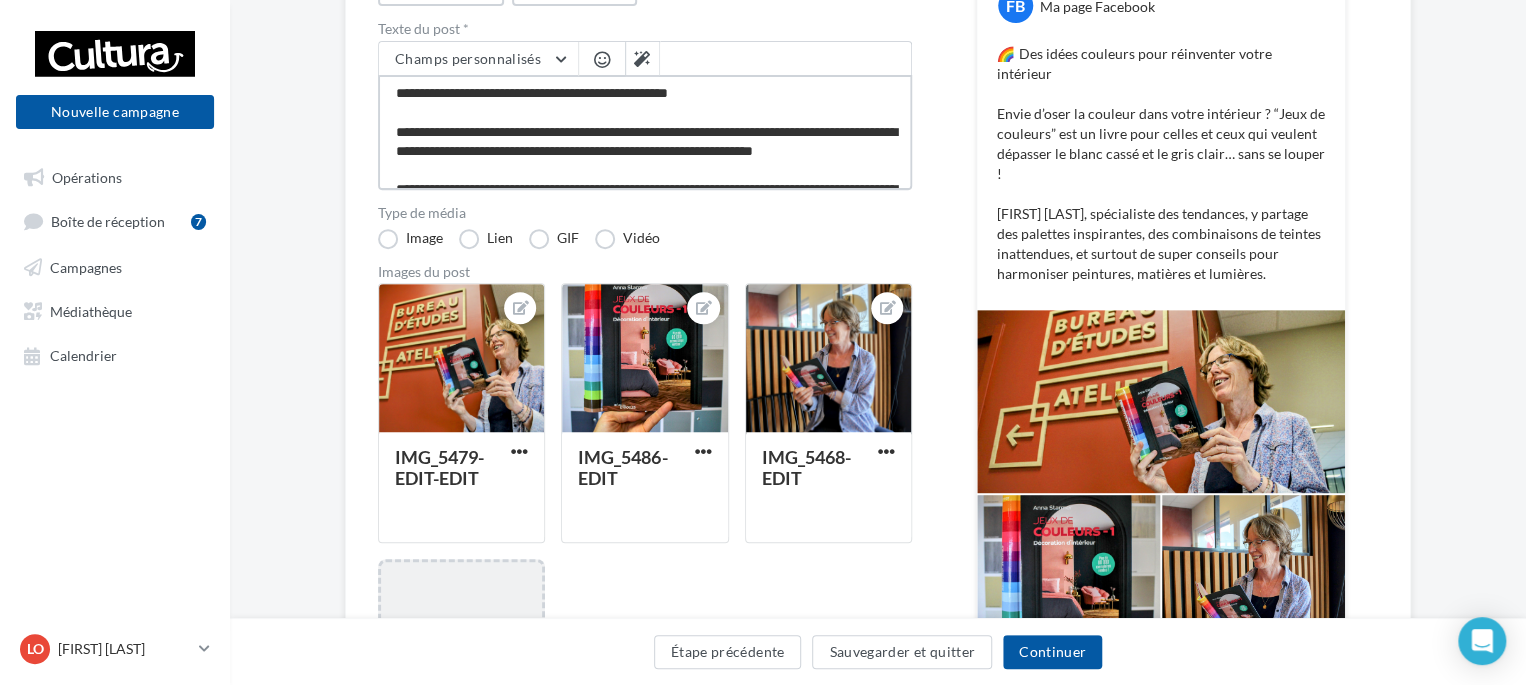 scroll, scrollTop: 77, scrollLeft: 0, axis: vertical 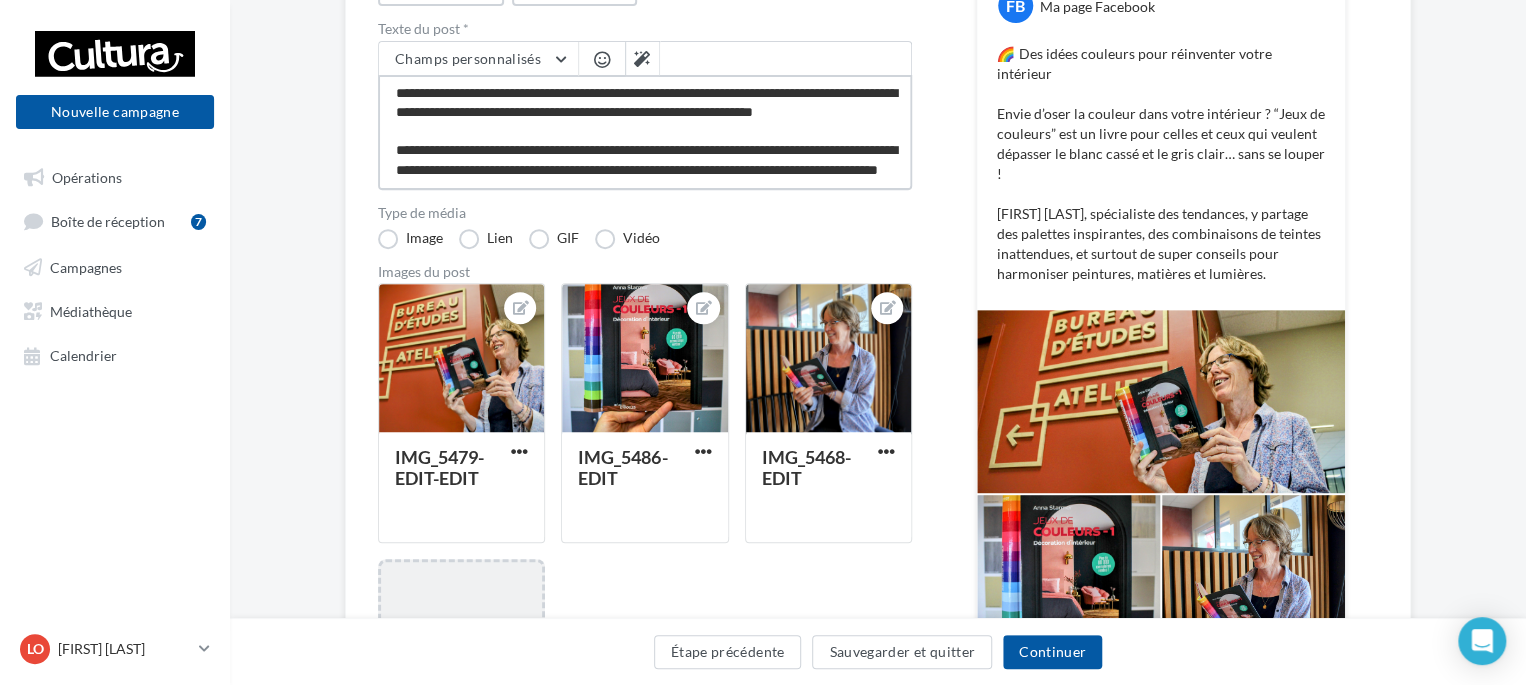 type on "**********" 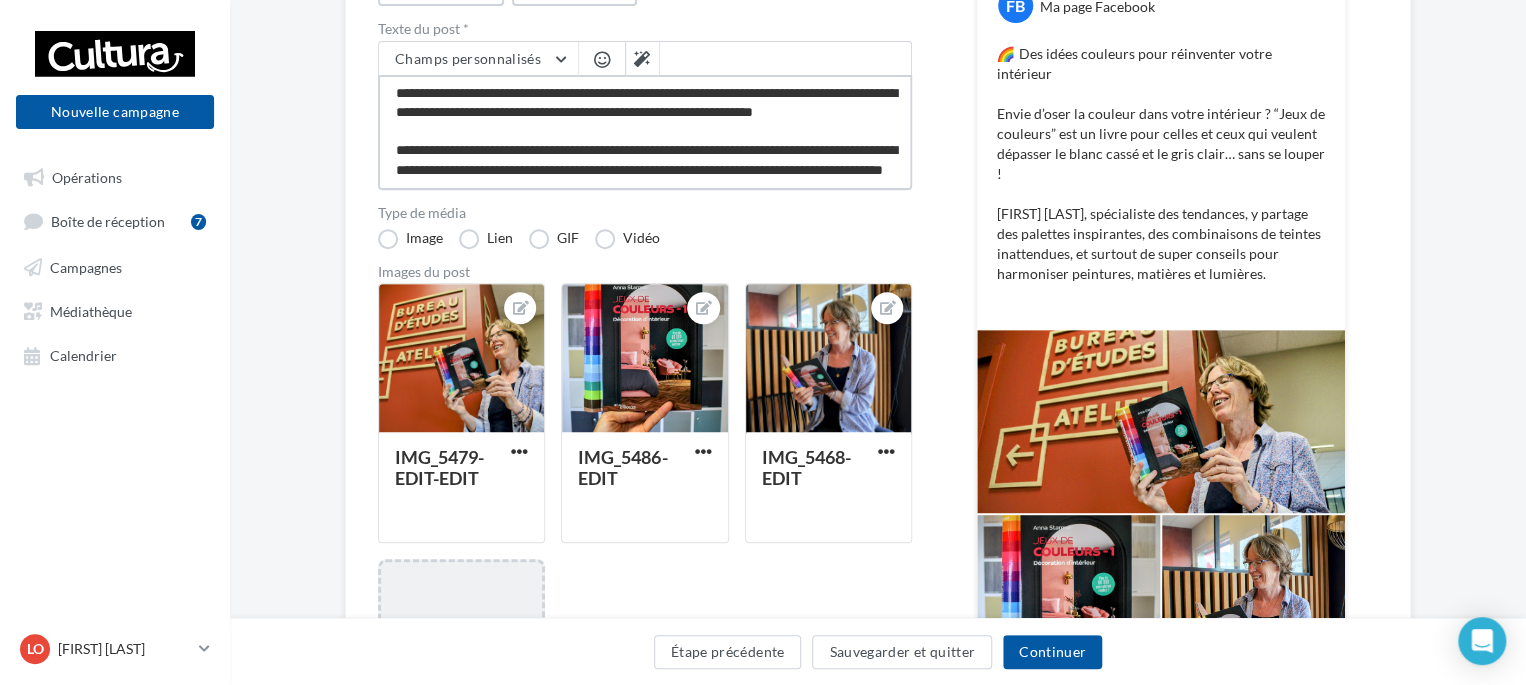 type on "**********" 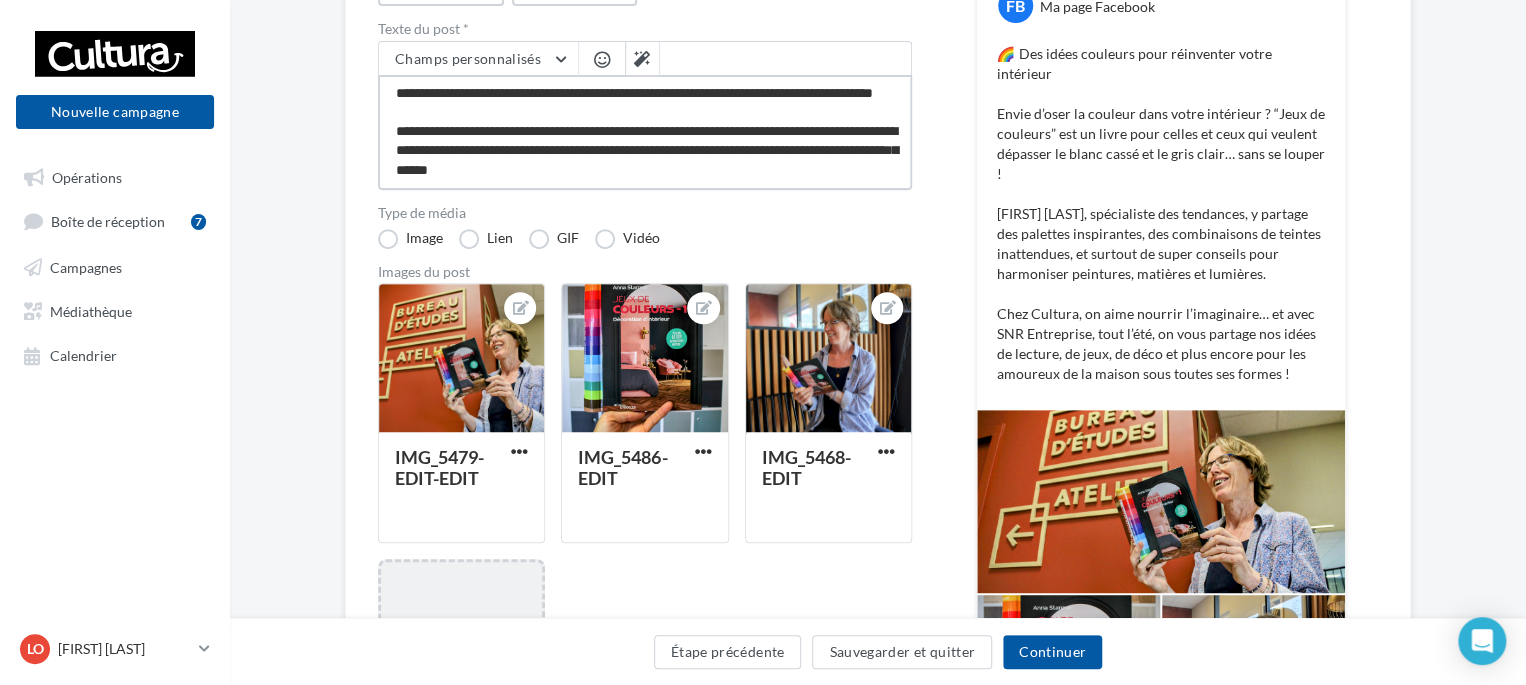 scroll, scrollTop: 148, scrollLeft: 0, axis: vertical 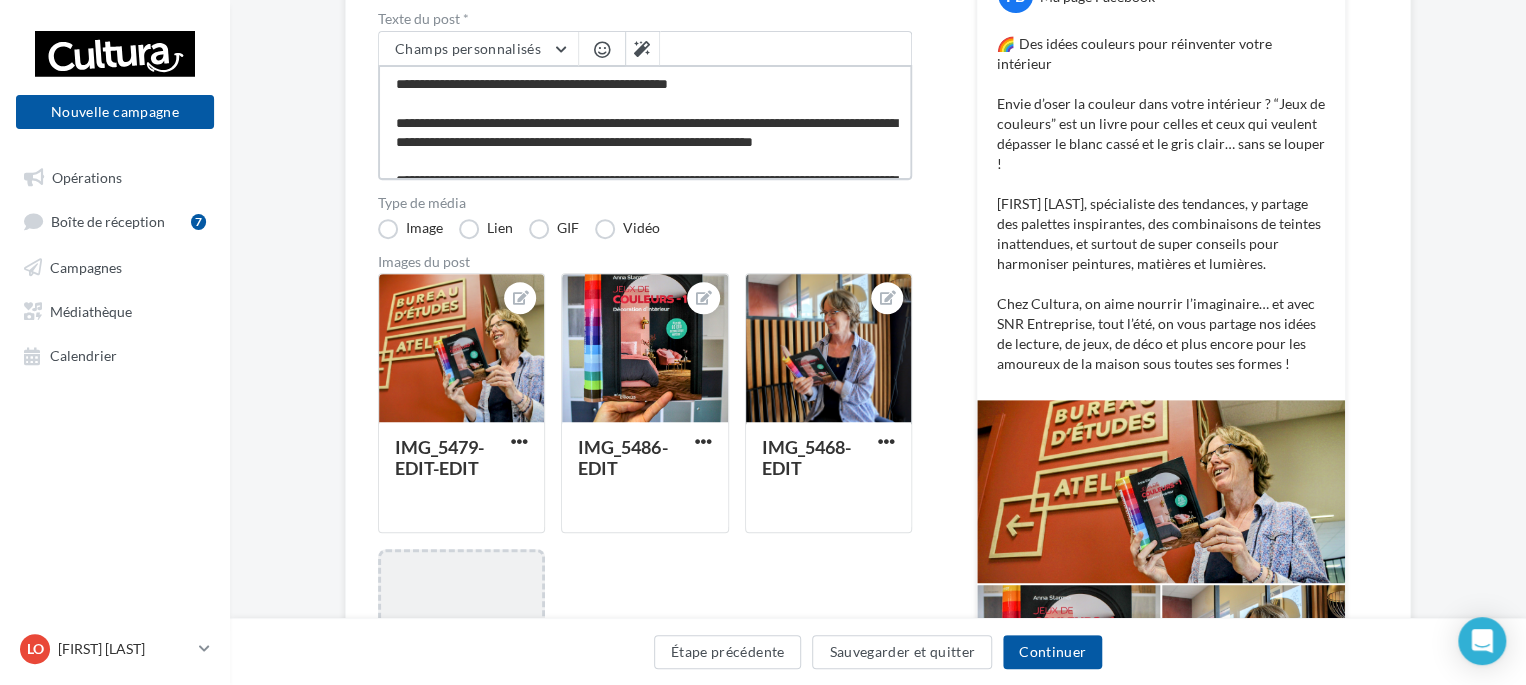 click on "**********" at bounding box center (645, 122) 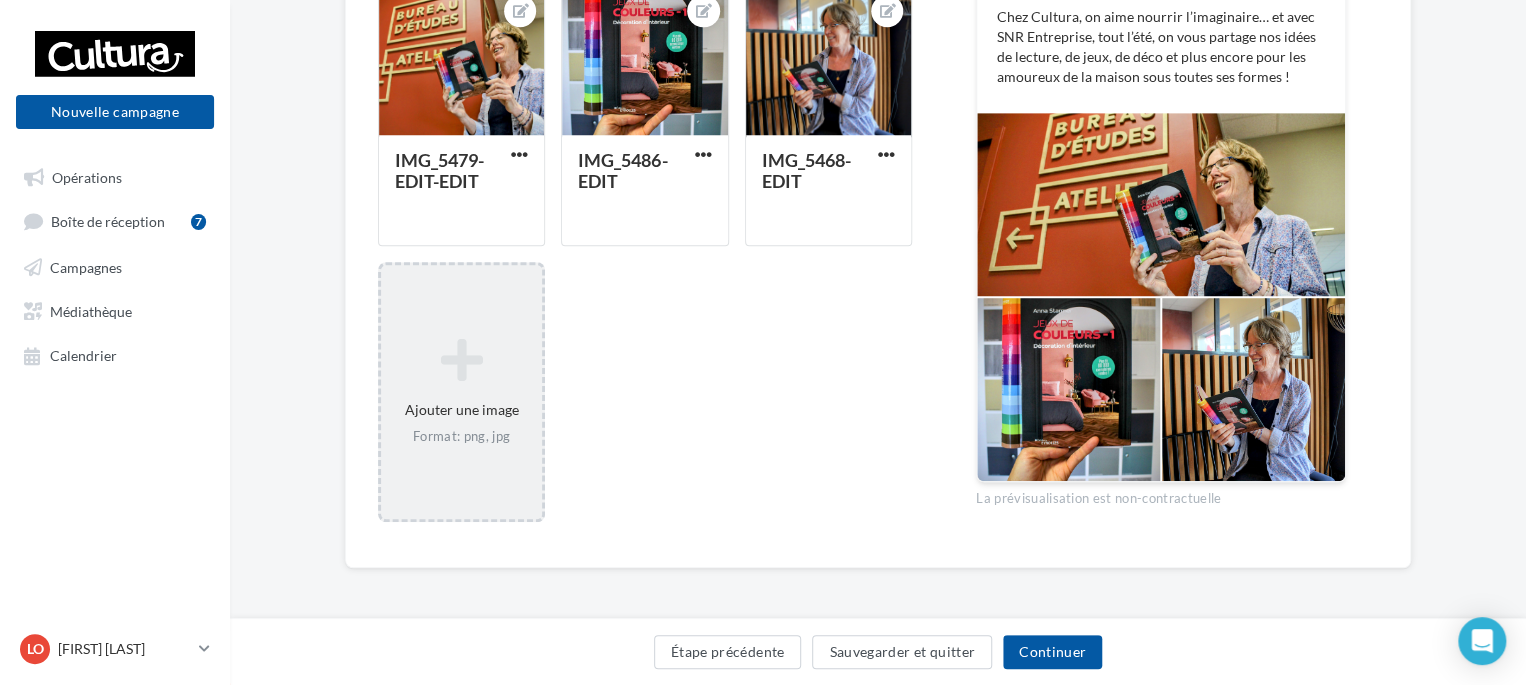 scroll, scrollTop: 584, scrollLeft: 0, axis: vertical 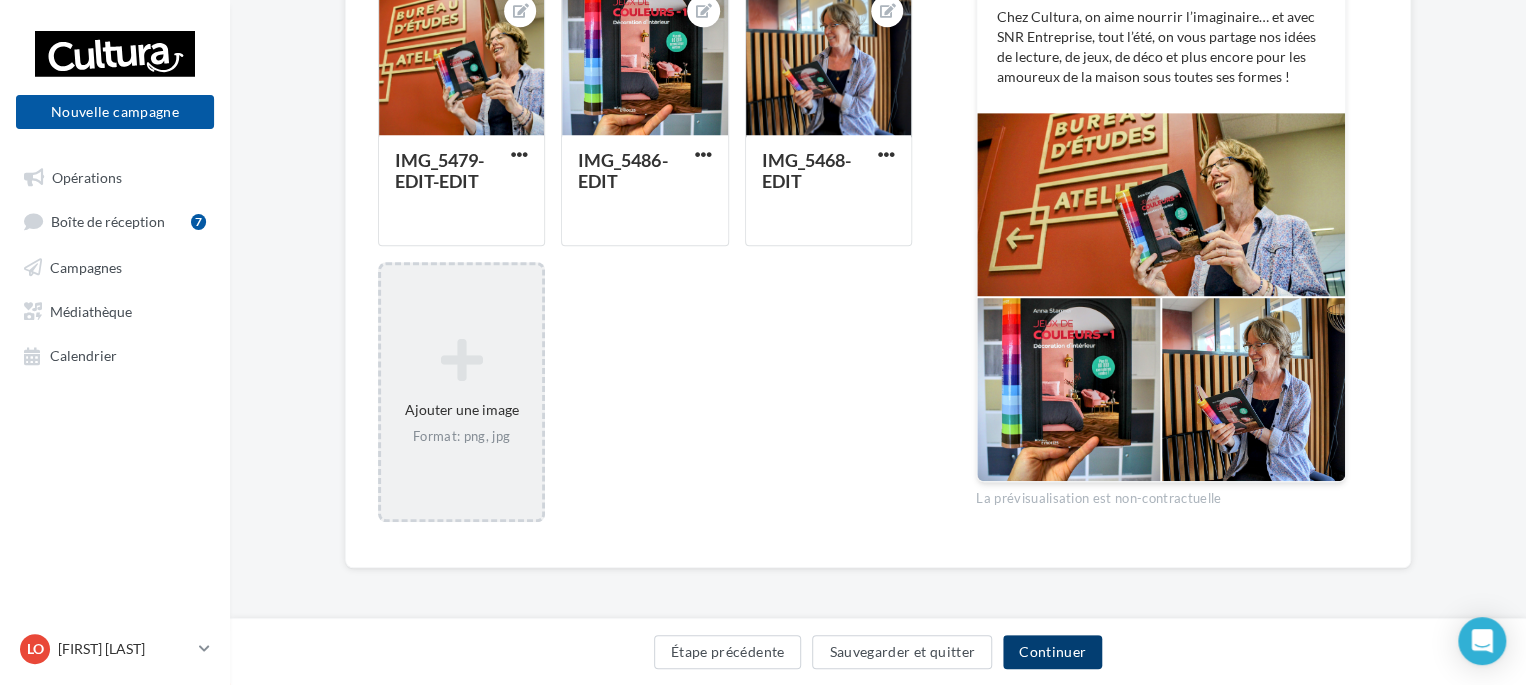 type on "**********" 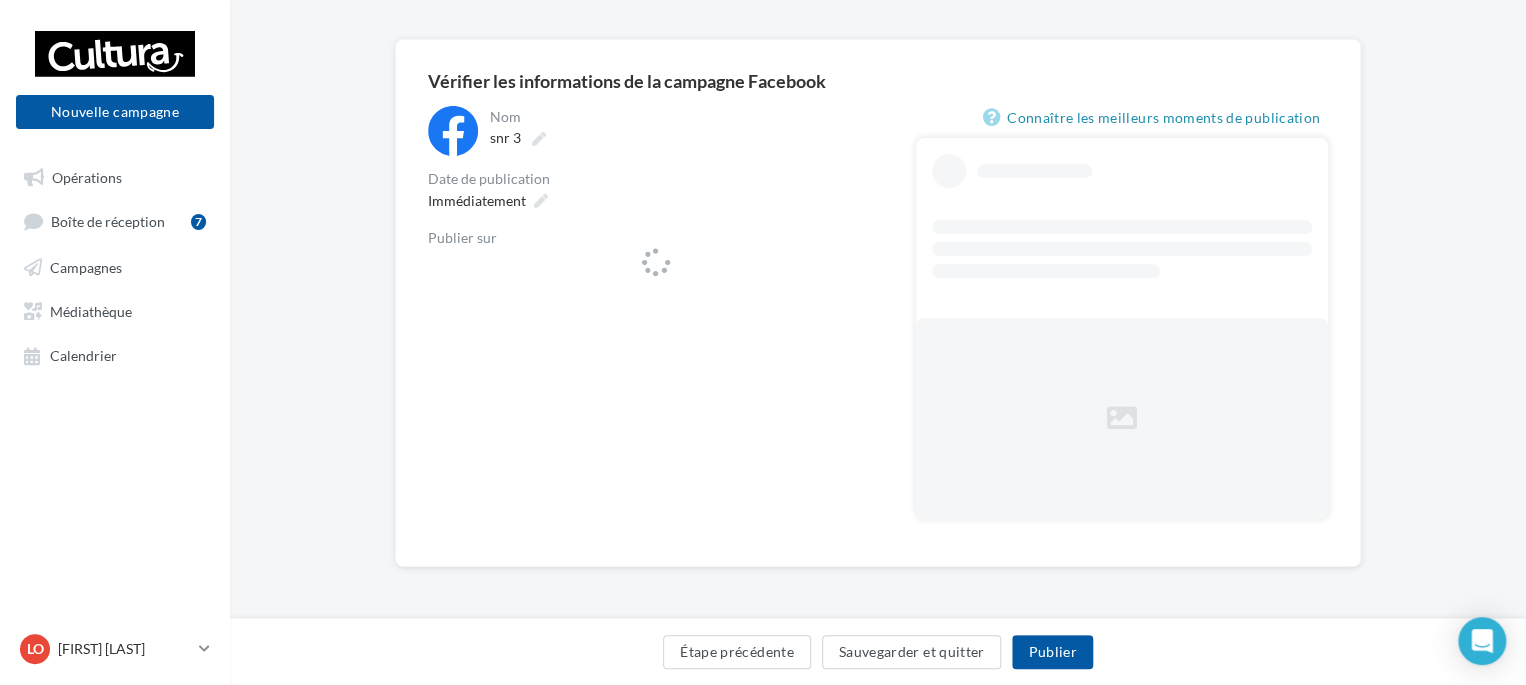 scroll, scrollTop: 0, scrollLeft: 0, axis: both 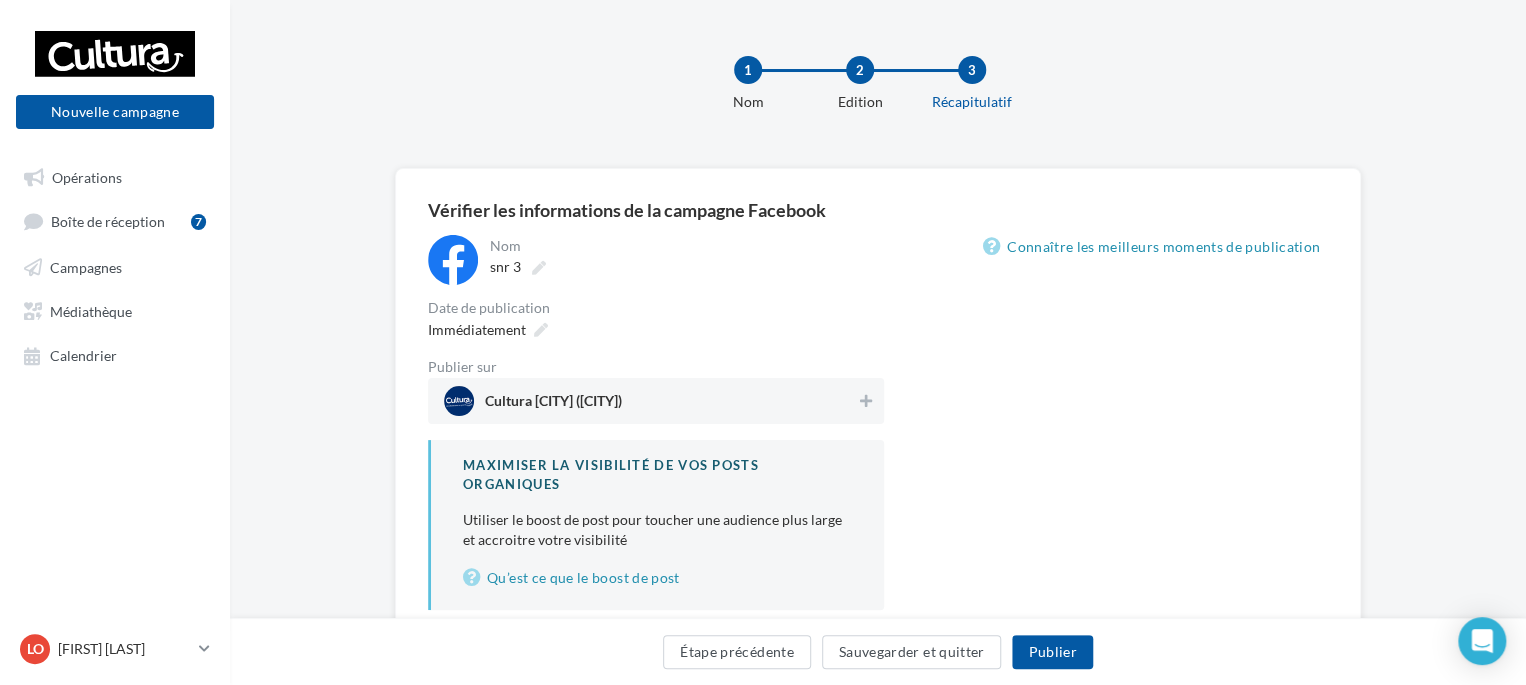 click on "Cultura [CITY] ([CITY])" at bounding box center [553, 405] 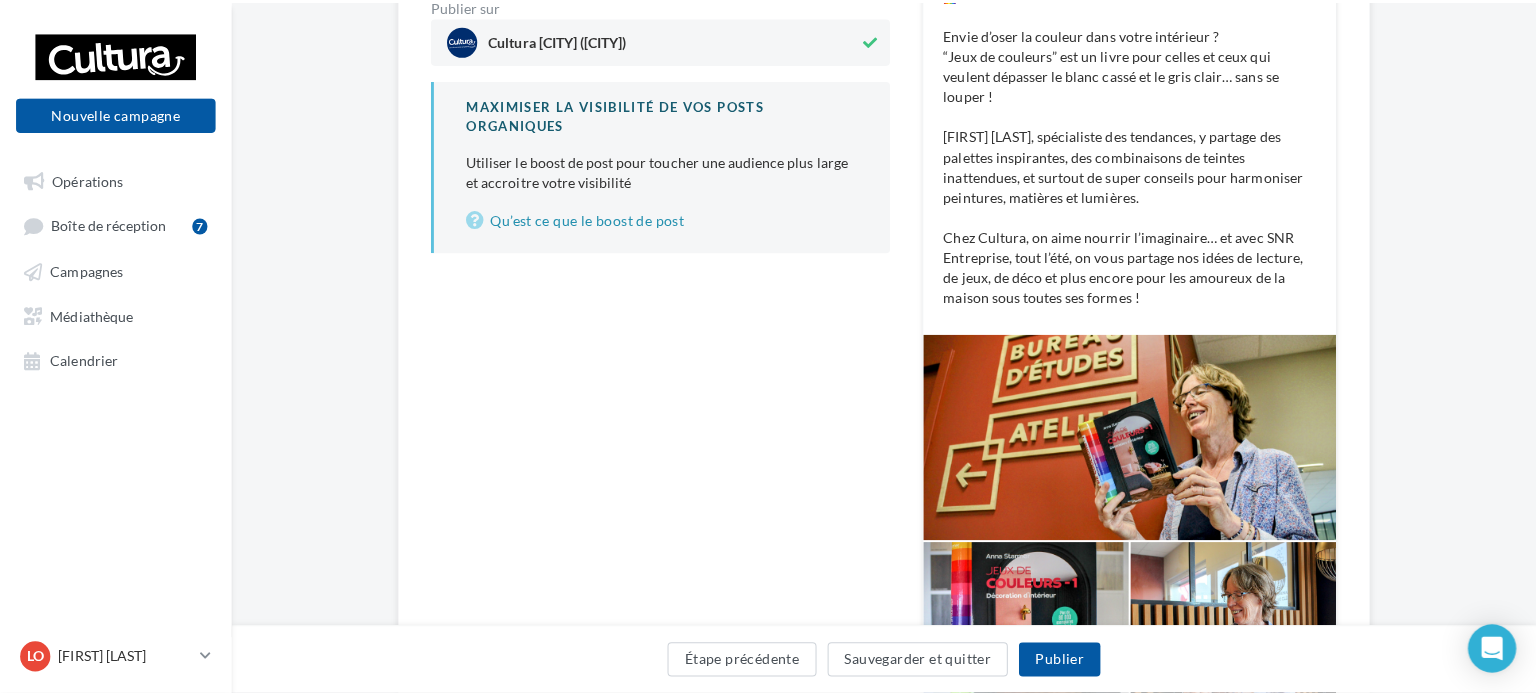 scroll, scrollTop: 363, scrollLeft: 0, axis: vertical 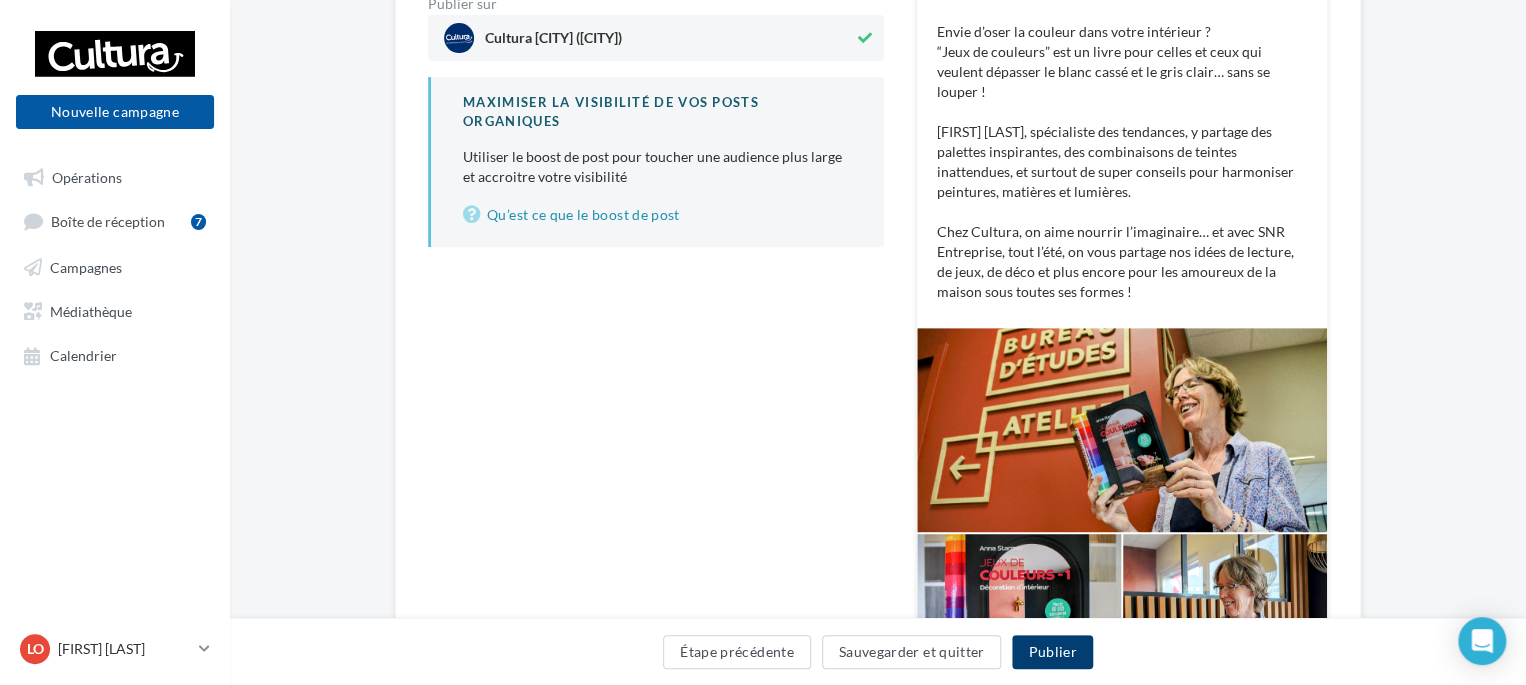 click on "Publier" at bounding box center [1052, 652] 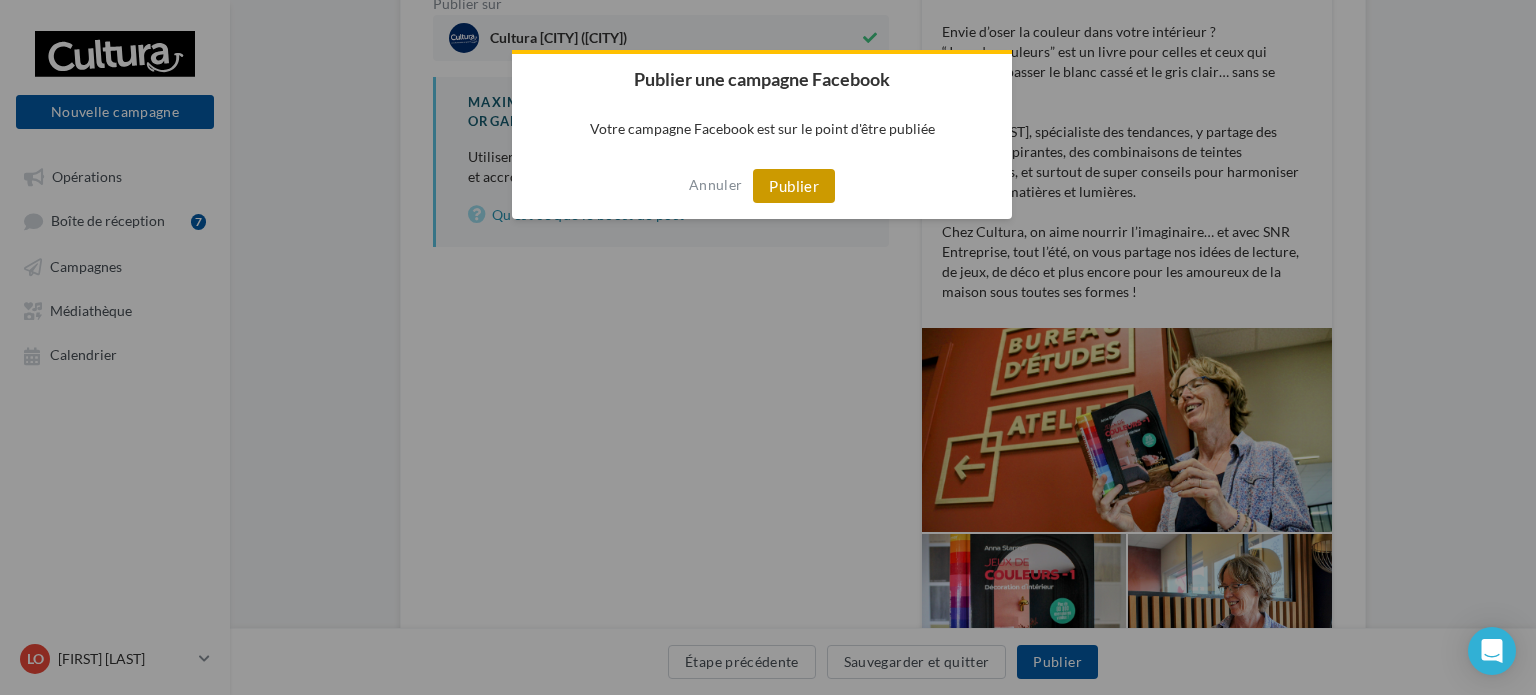 click on "Publier" at bounding box center [794, 186] 